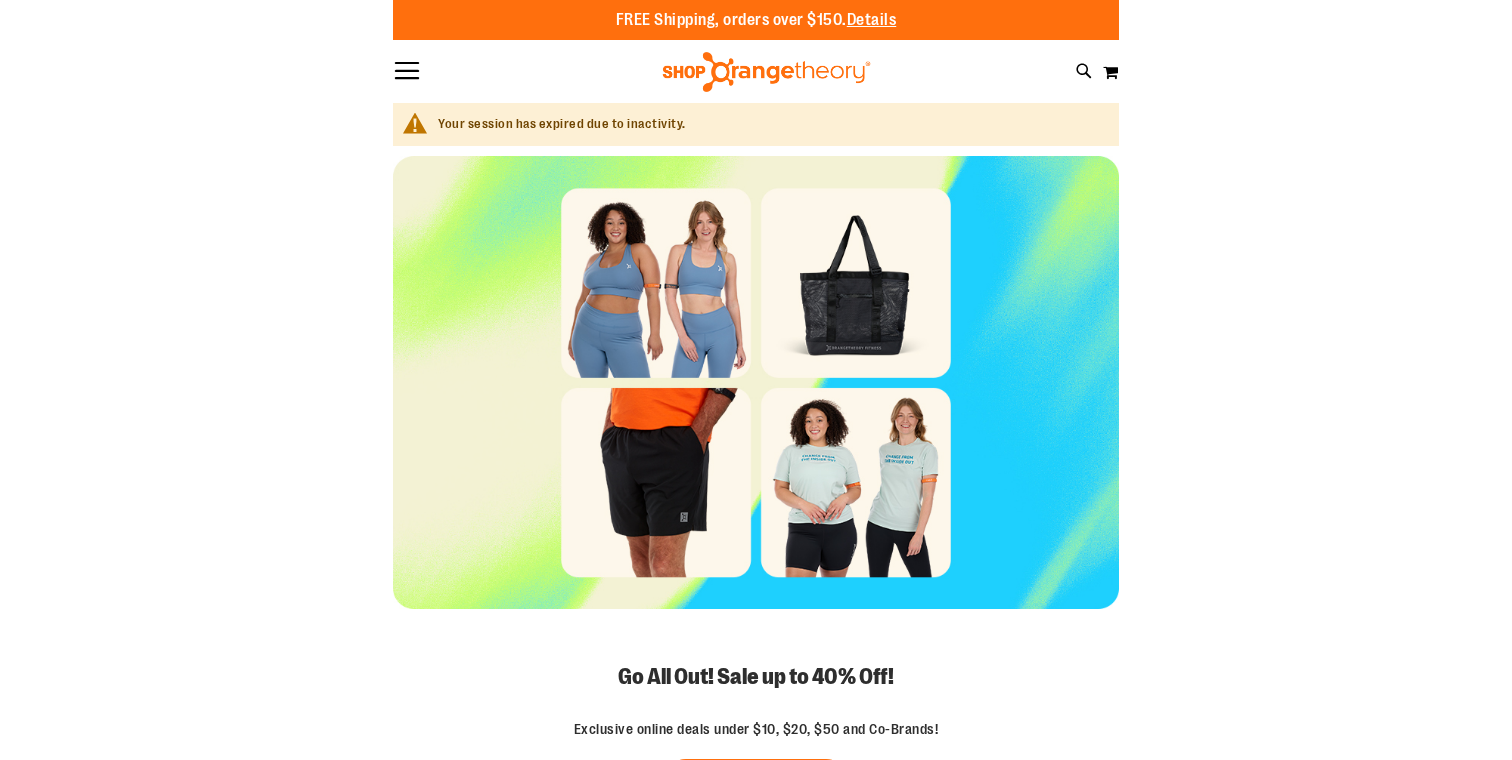 scroll, scrollTop: 0, scrollLeft: 0, axis: both 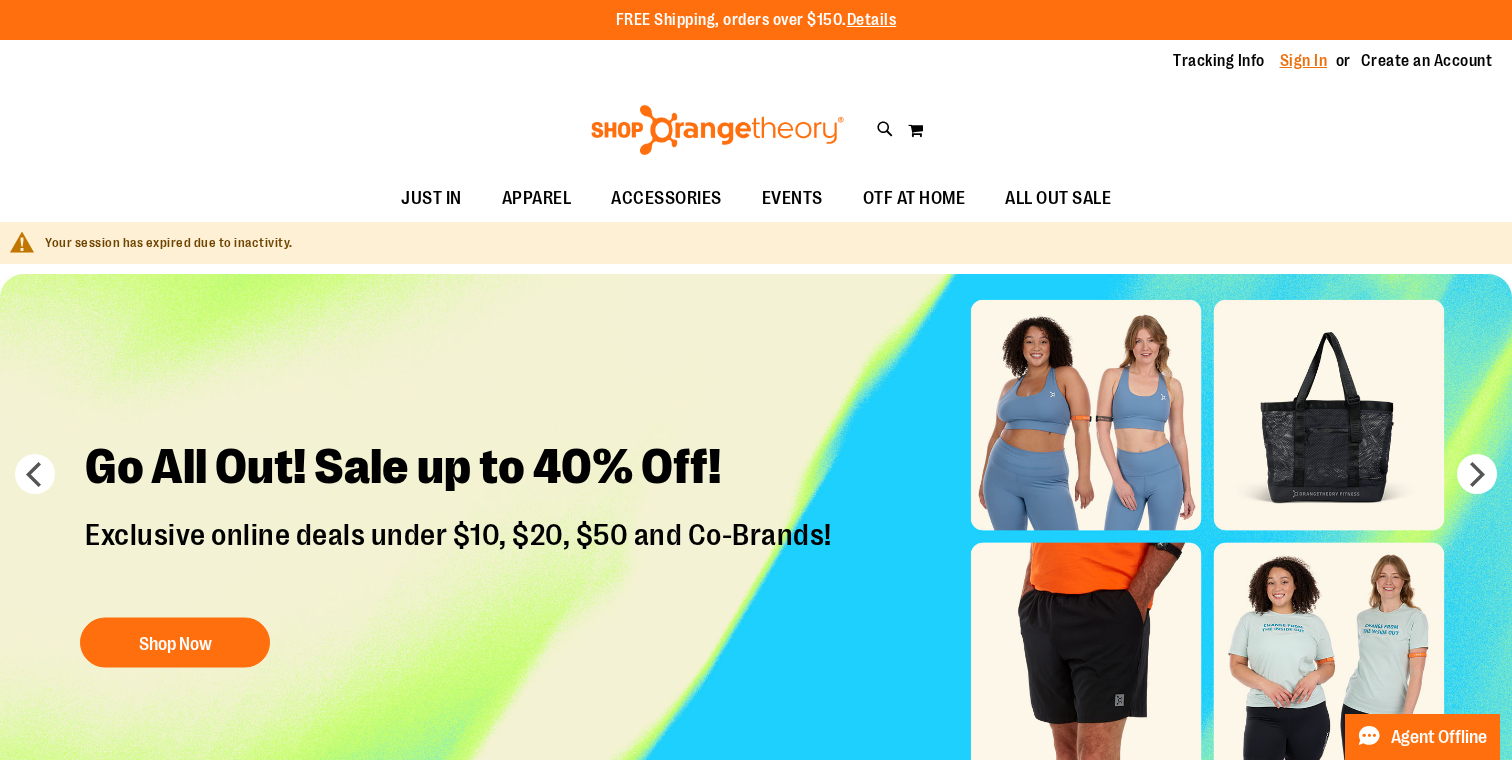 click on "Sign In" at bounding box center [1304, 61] 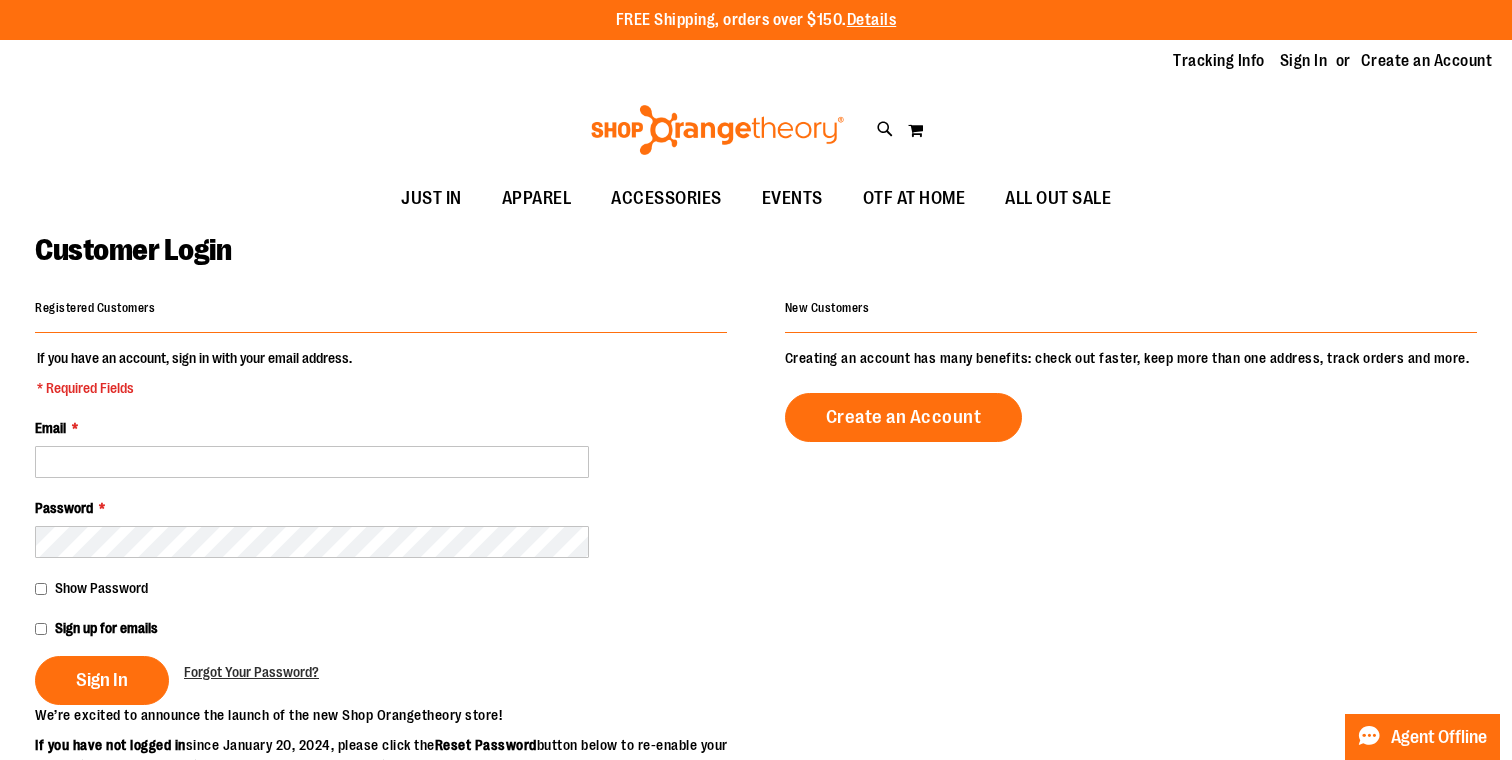 scroll, scrollTop: 0, scrollLeft: 0, axis: both 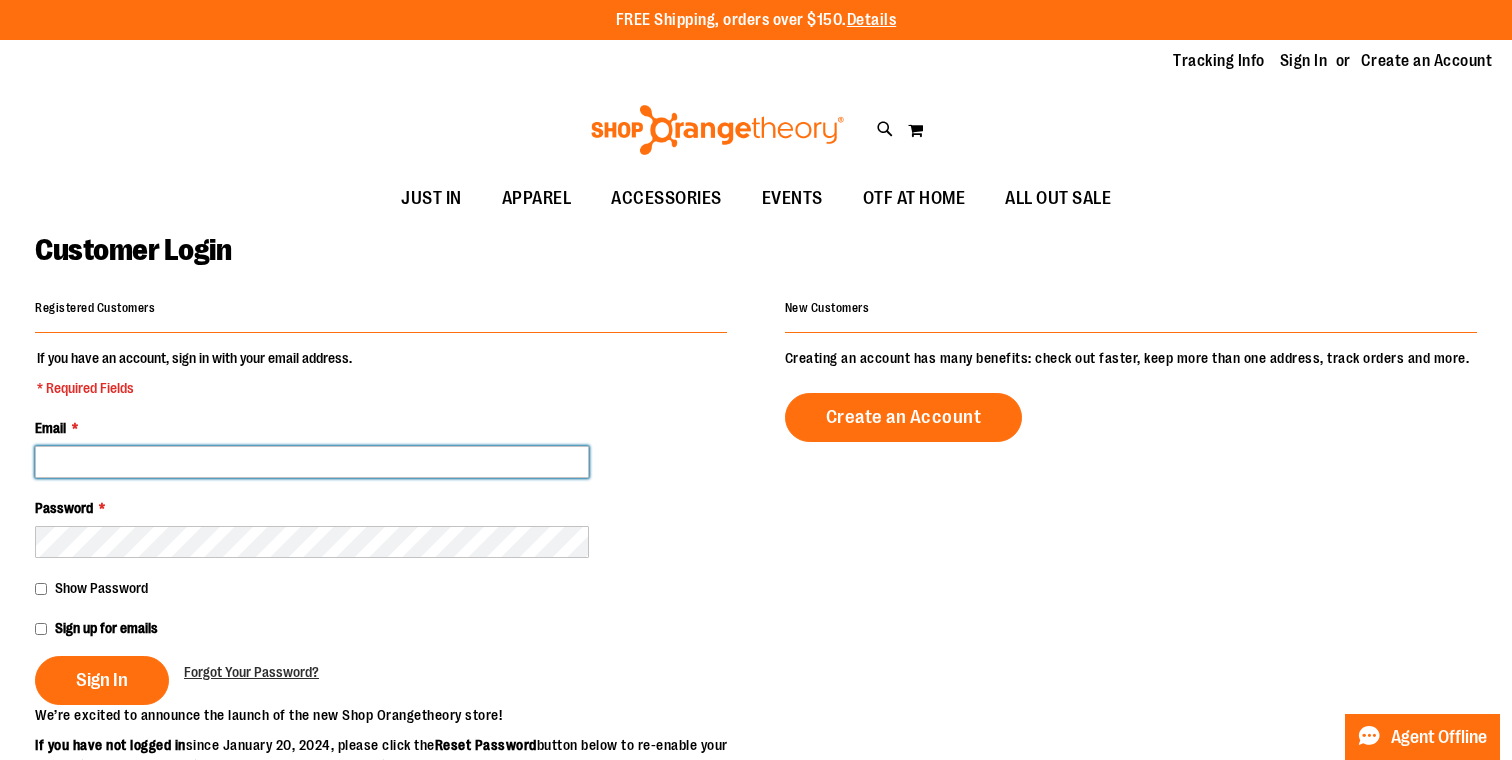 type on "**********" 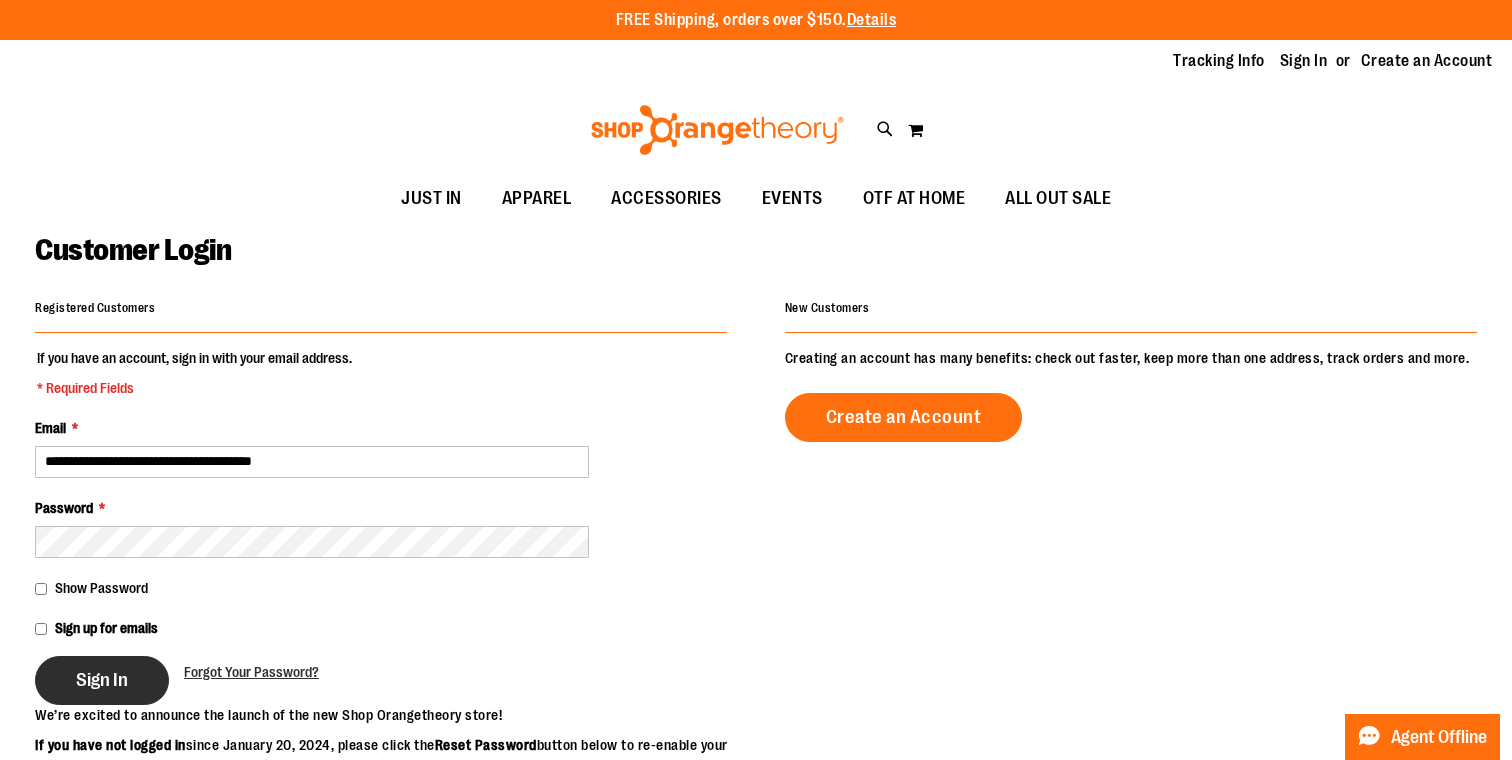 click on "Sign In" at bounding box center [102, 680] 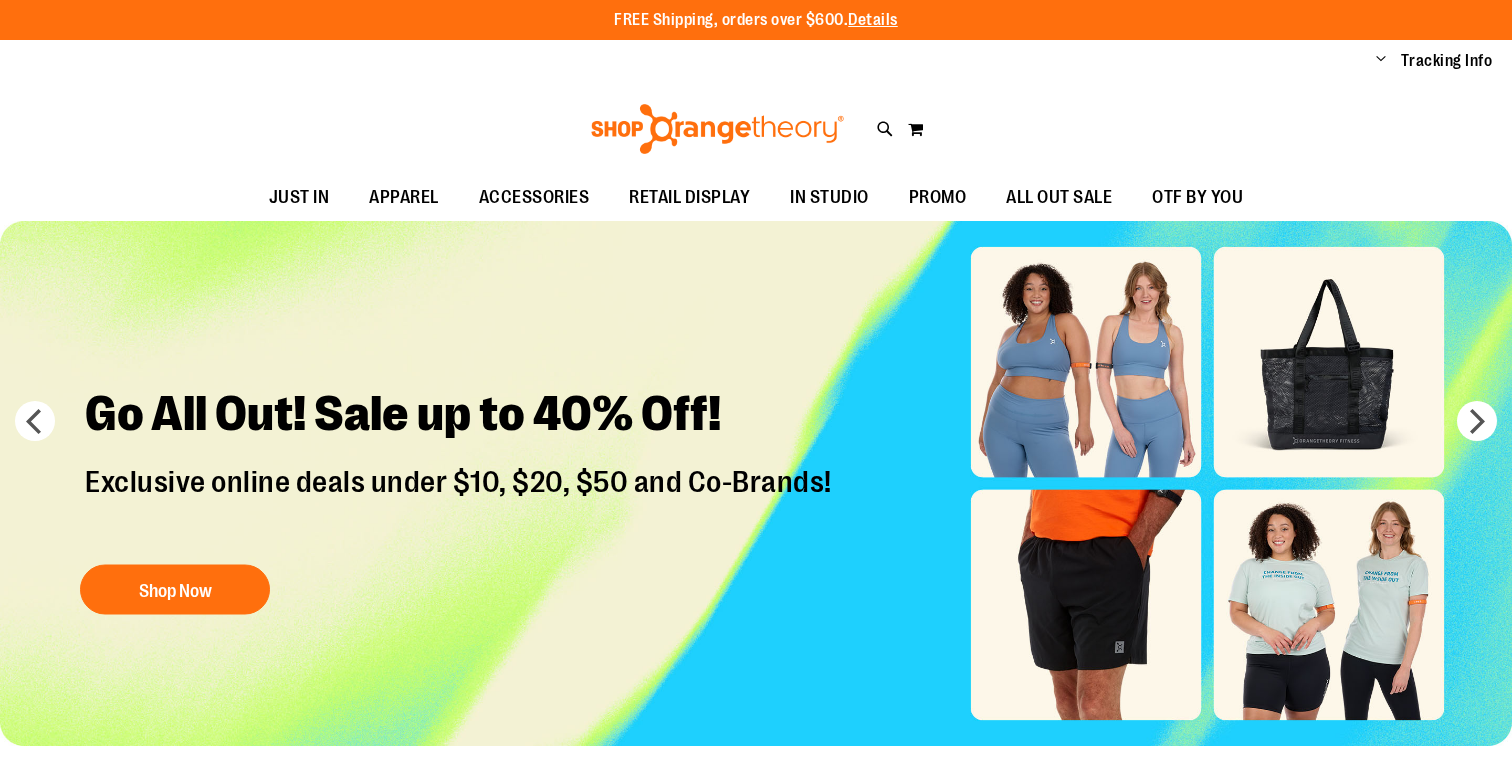 scroll, scrollTop: 0, scrollLeft: 0, axis: both 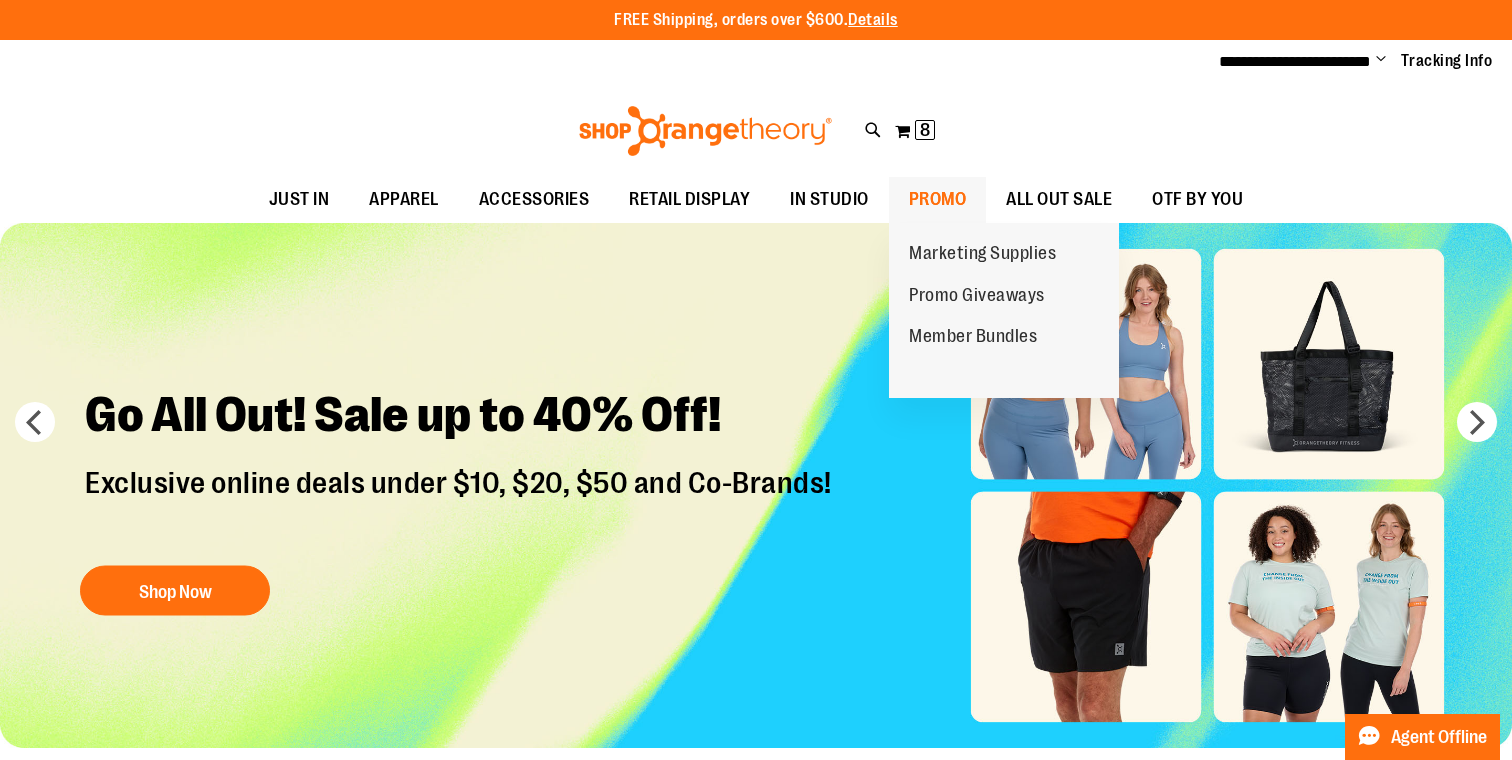 click on "PROMO" at bounding box center [938, 199] 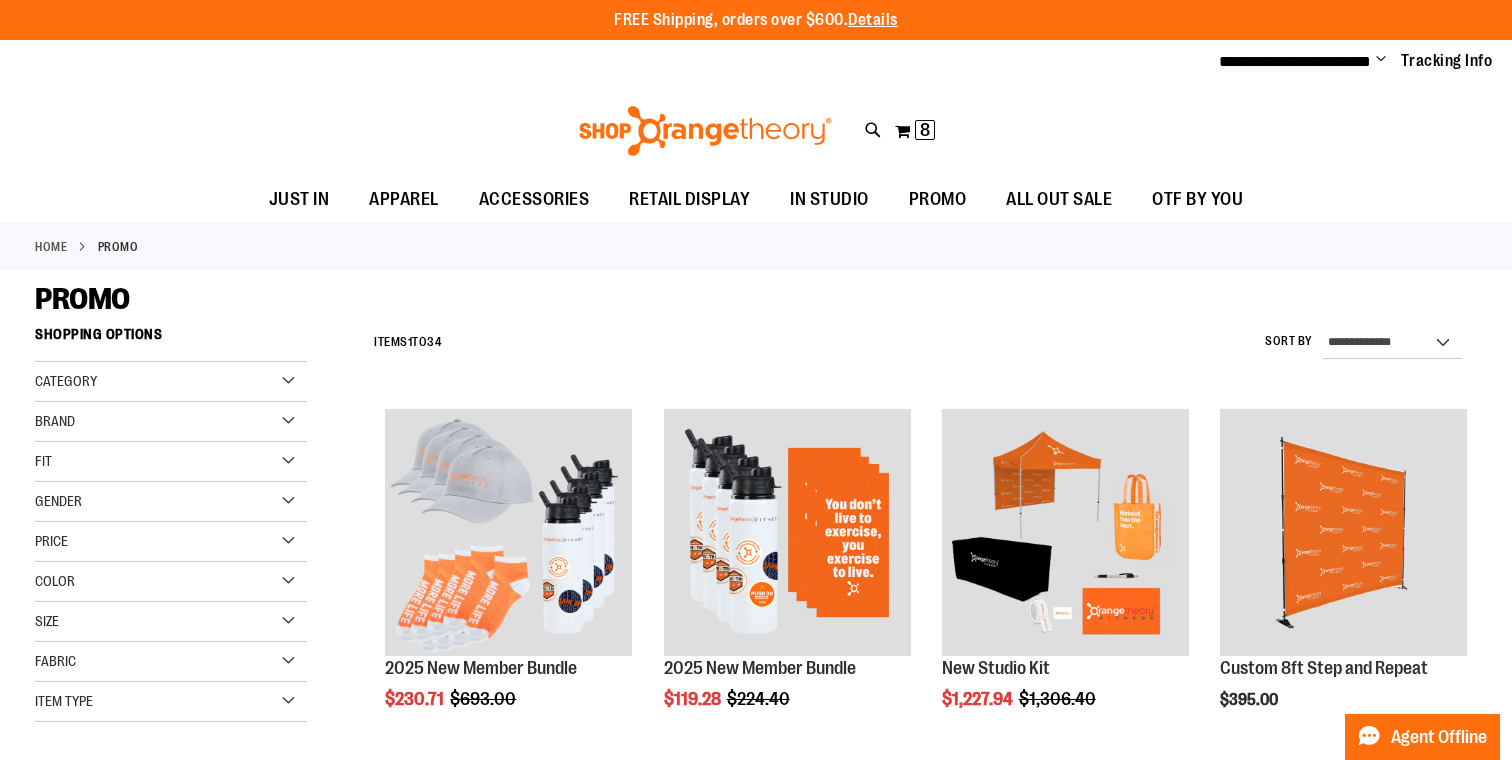 scroll, scrollTop: 0, scrollLeft: 0, axis: both 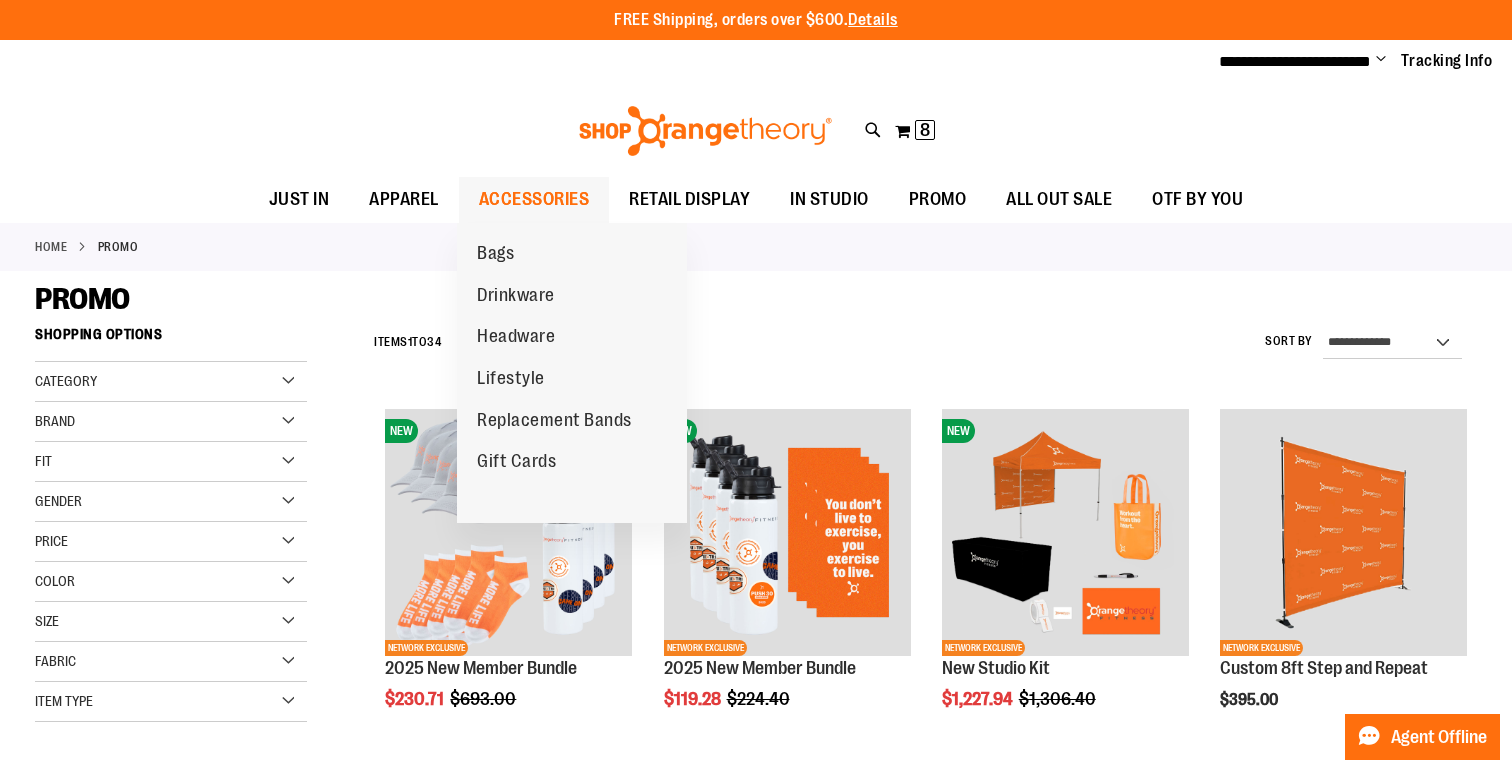 click on "ACCESSORIES" at bounding box center (534, 199) 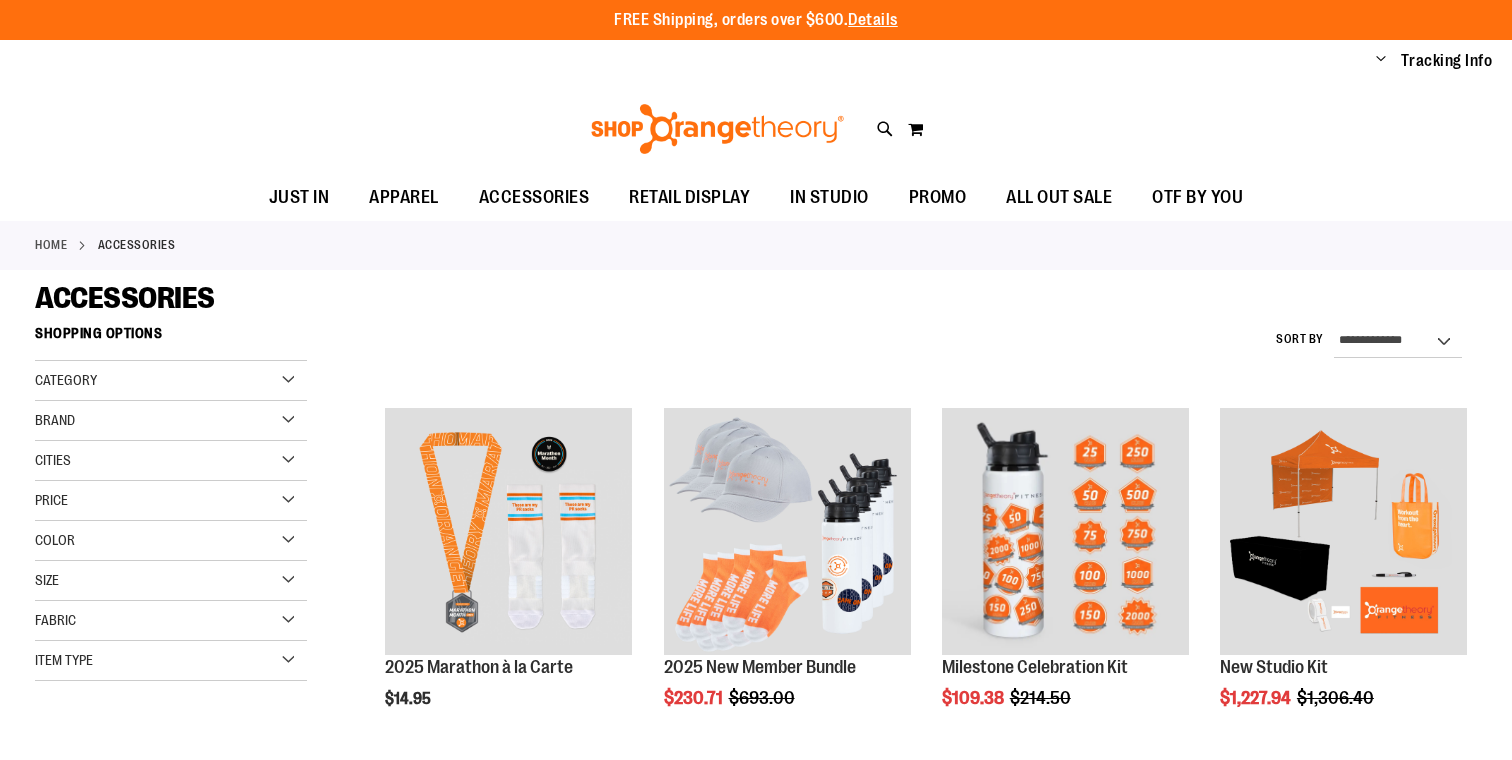 scroll, scrollTop: 0, scrollLeft: 0, axis: both 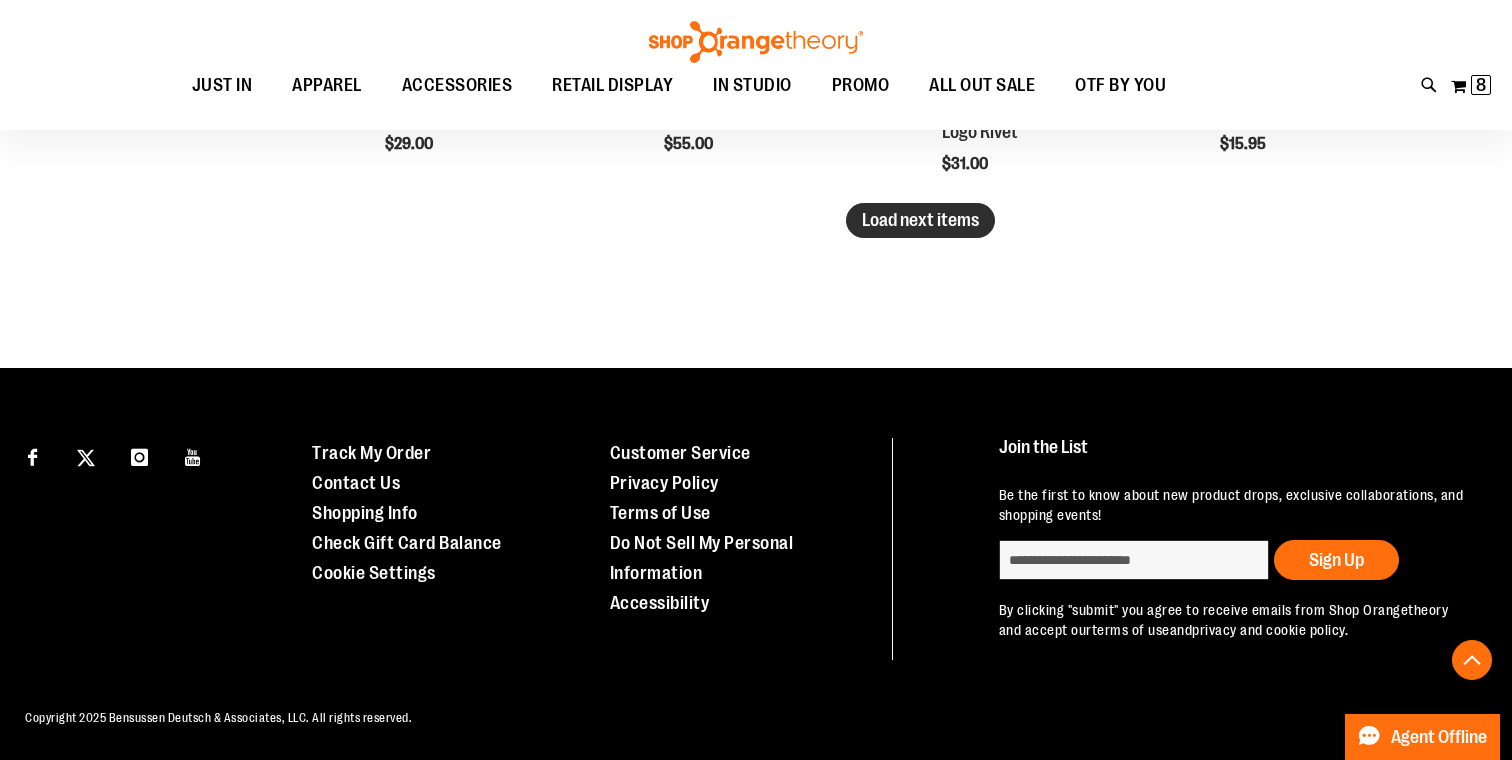 click on "Load next items" at bounding box center (920, 220) 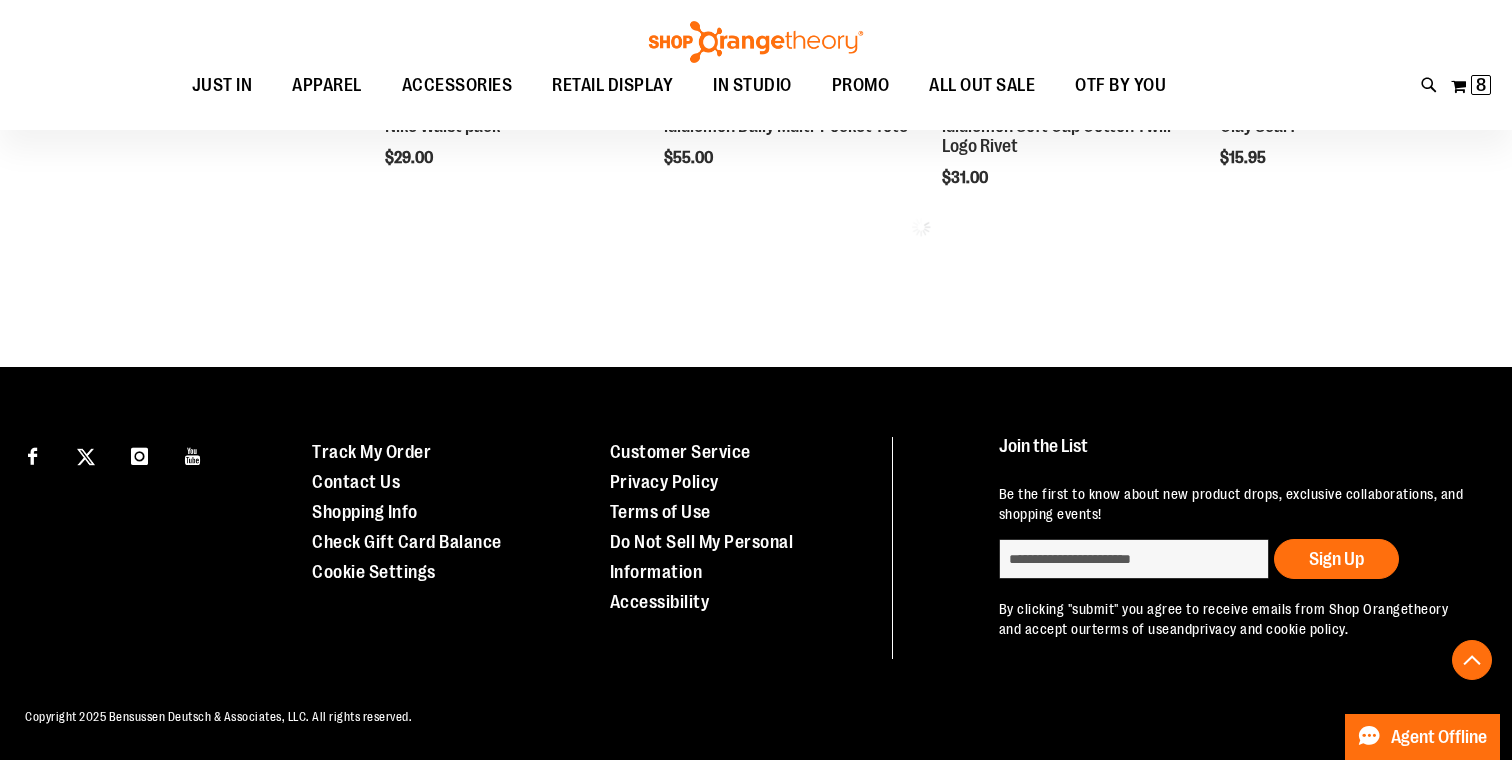 scroll, scrollTop: 3178, scrollLeft: 0, axis: vertical 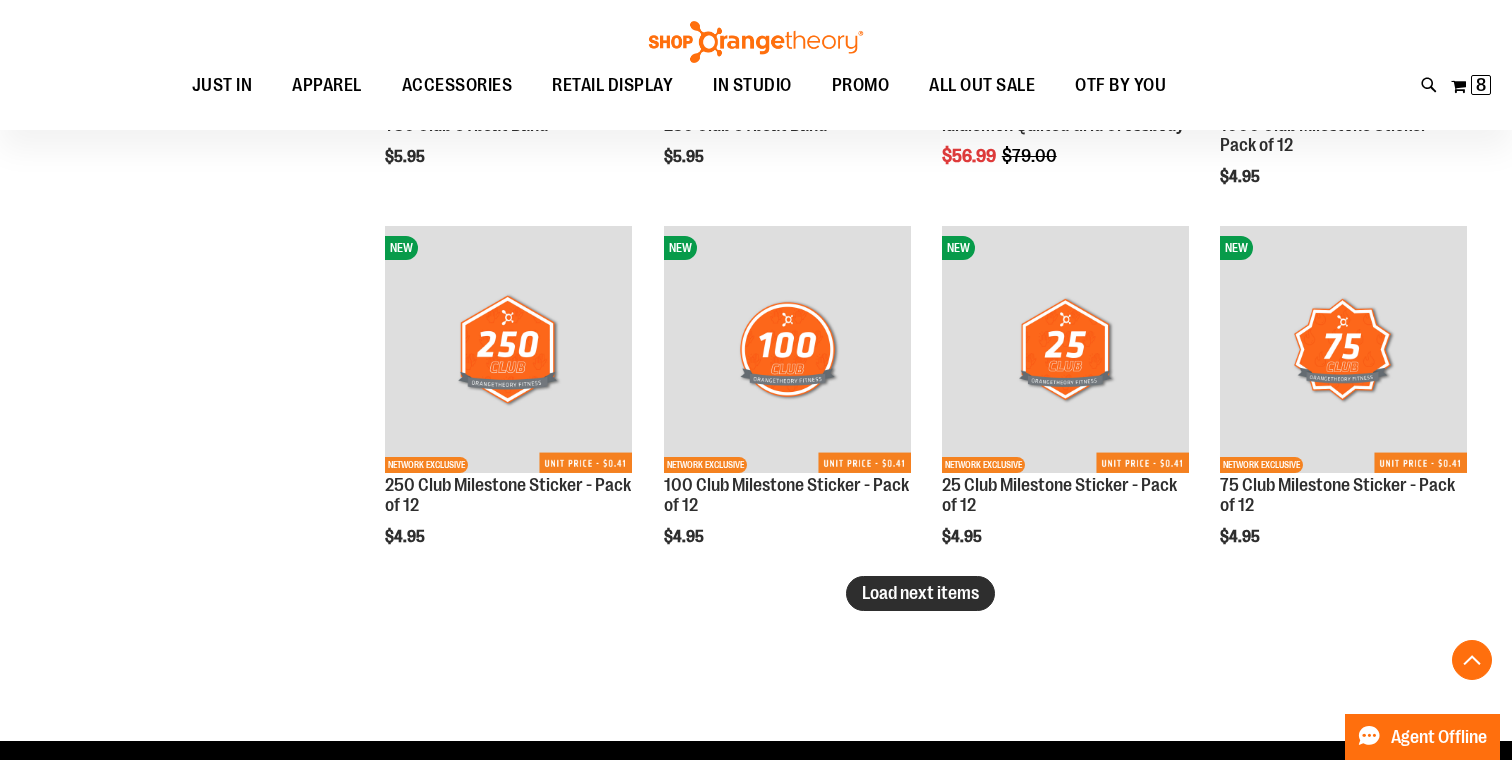 click on "Load next items" at bounding box center (920, 593) 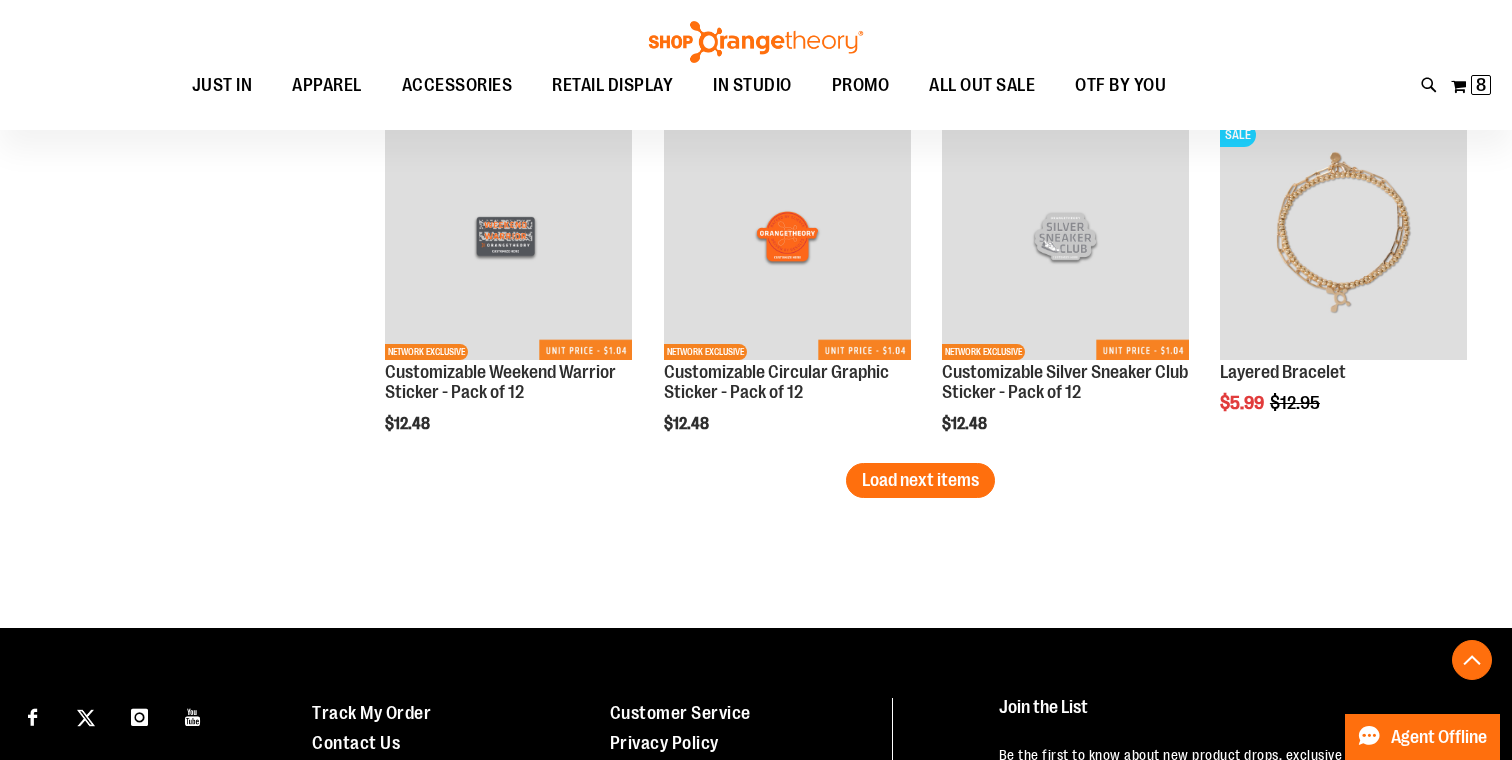 scroll, scrollTop: 5113, scrollLeft: 0, axis: vertical 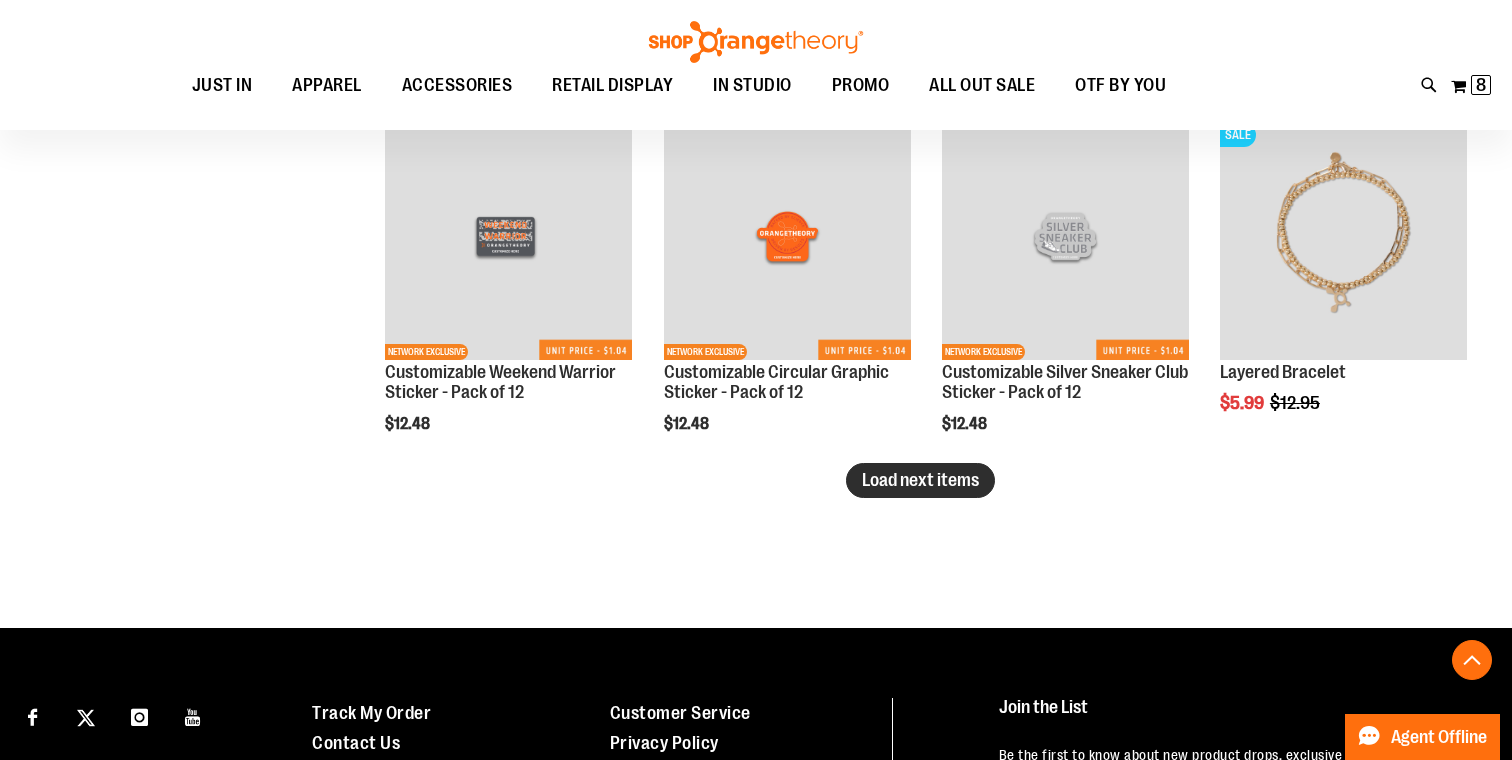 click on "Load next items" at bounding box center (920, 480) 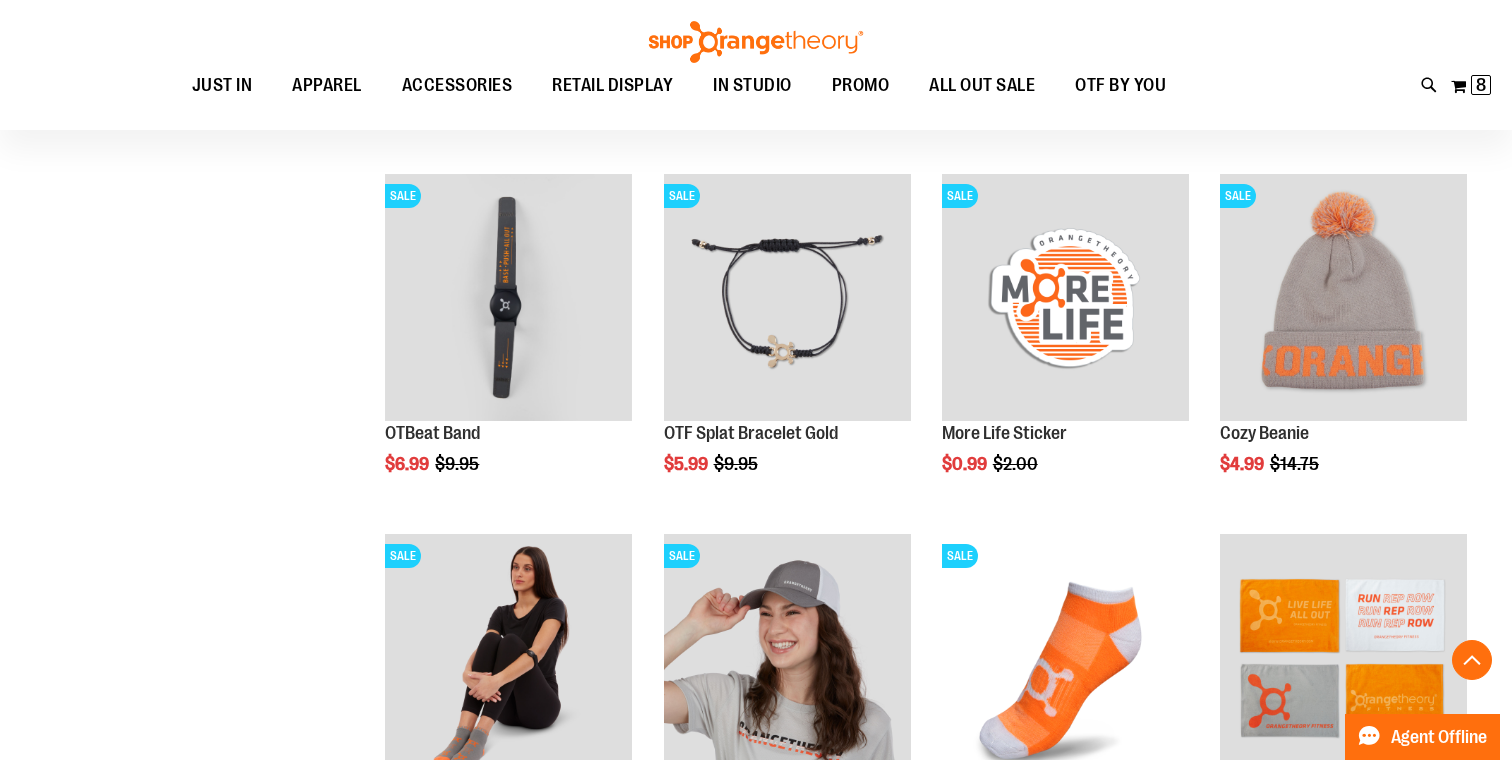 scroll, scrollTop: 6099, scrollLeft: 0, axis: vertical 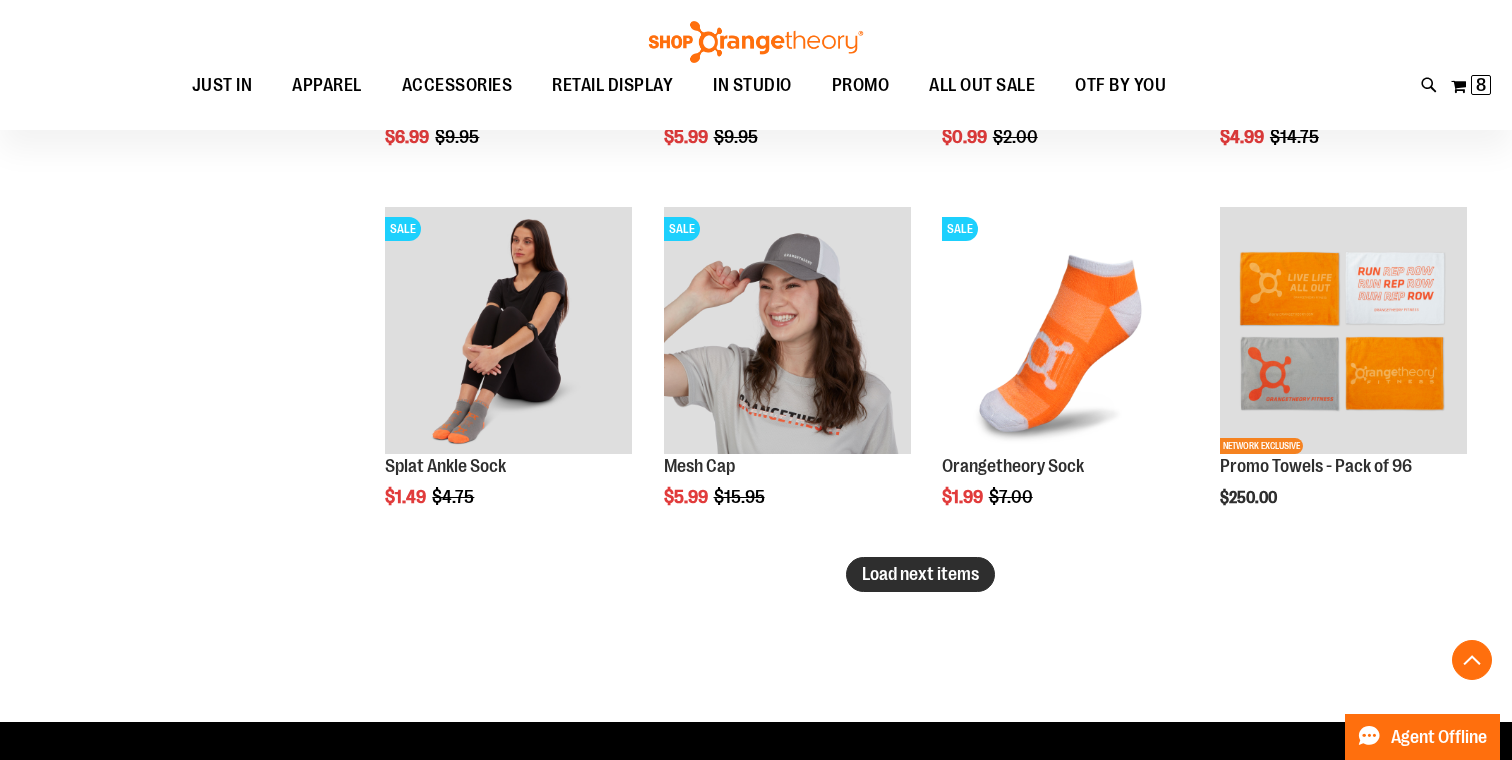 click on "Load next items" at bounding box center (920, 574) 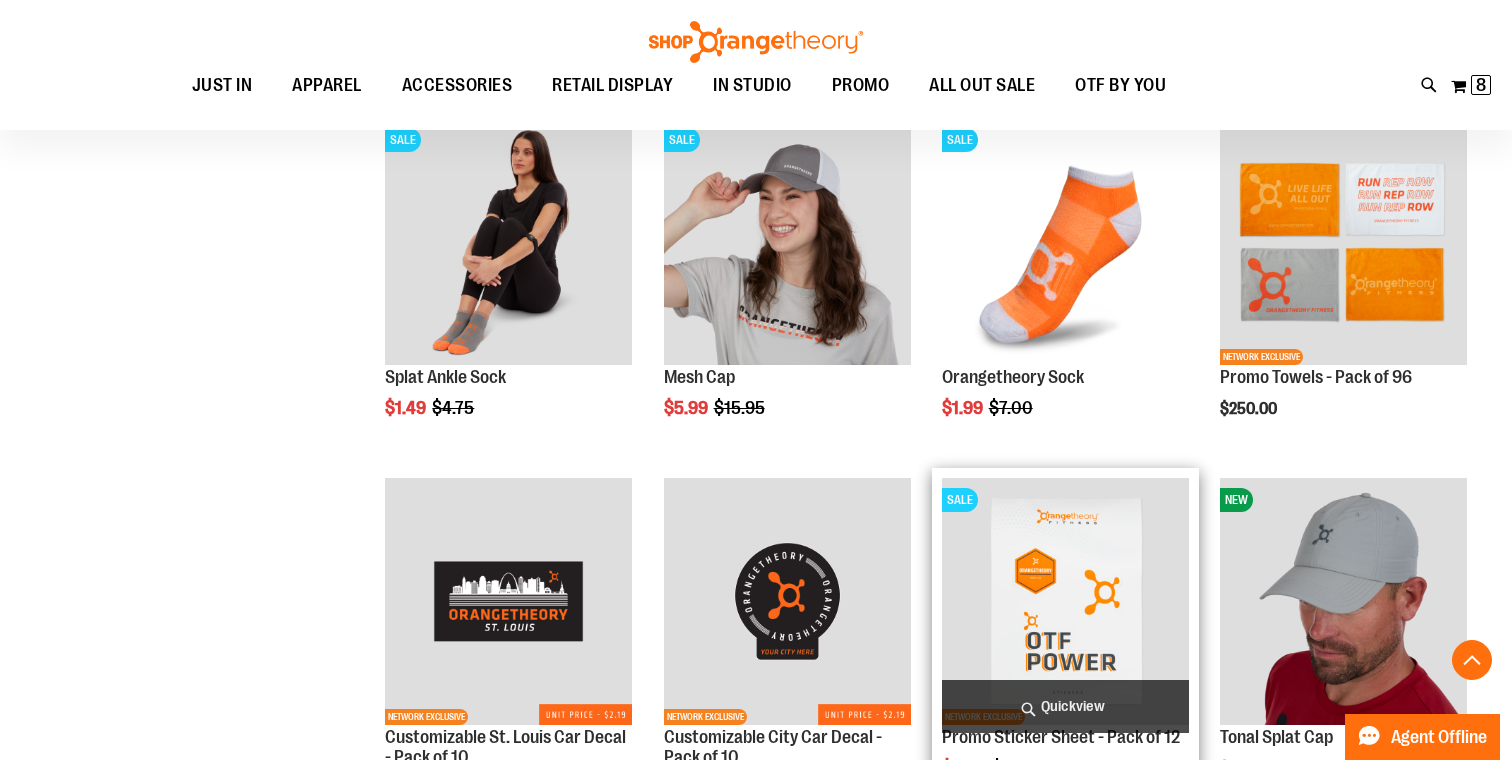 scroll, scrollTop: 6189, scrollLeft: 0, axis: vertical 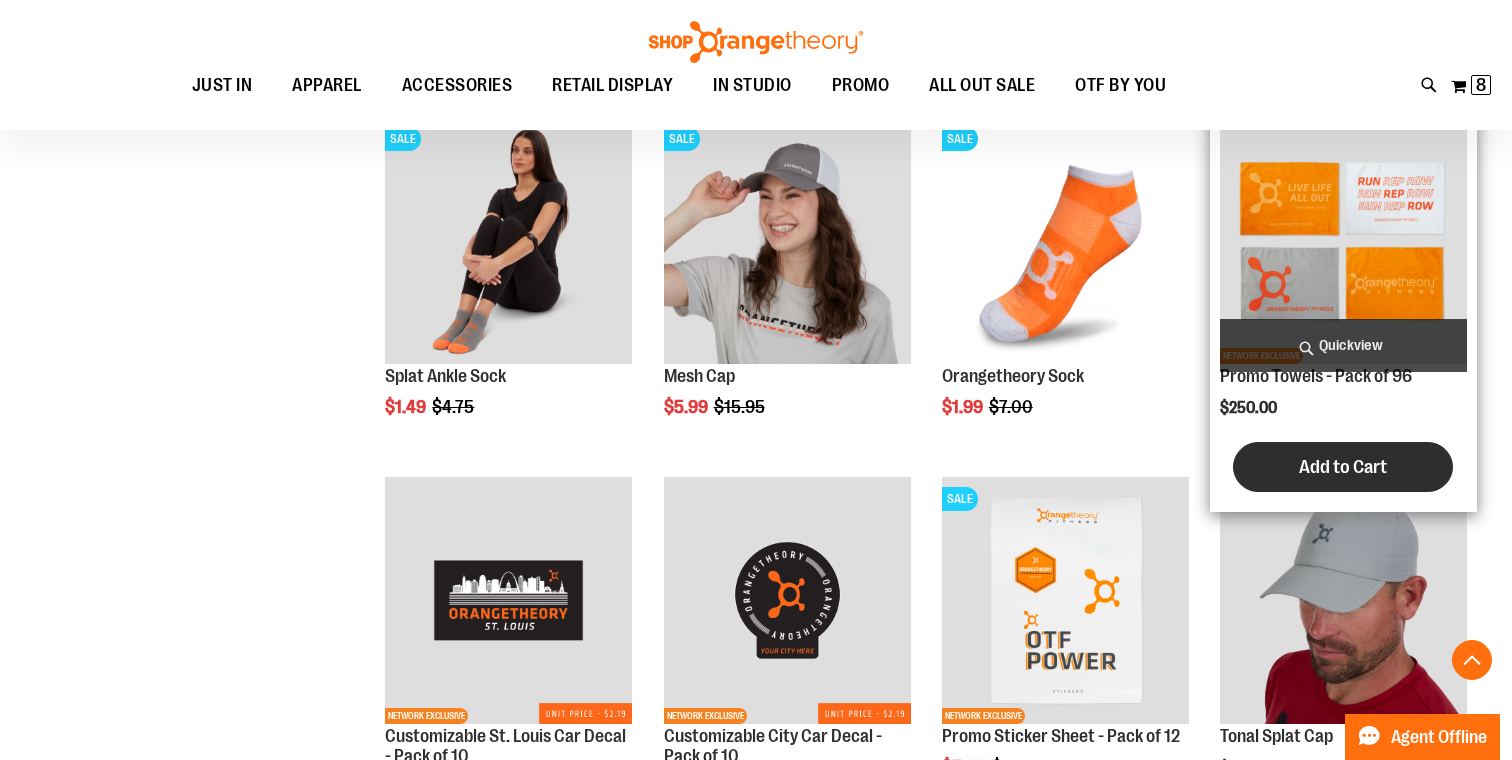 click on "Add to Cart" at bounding box center (1343, 467) 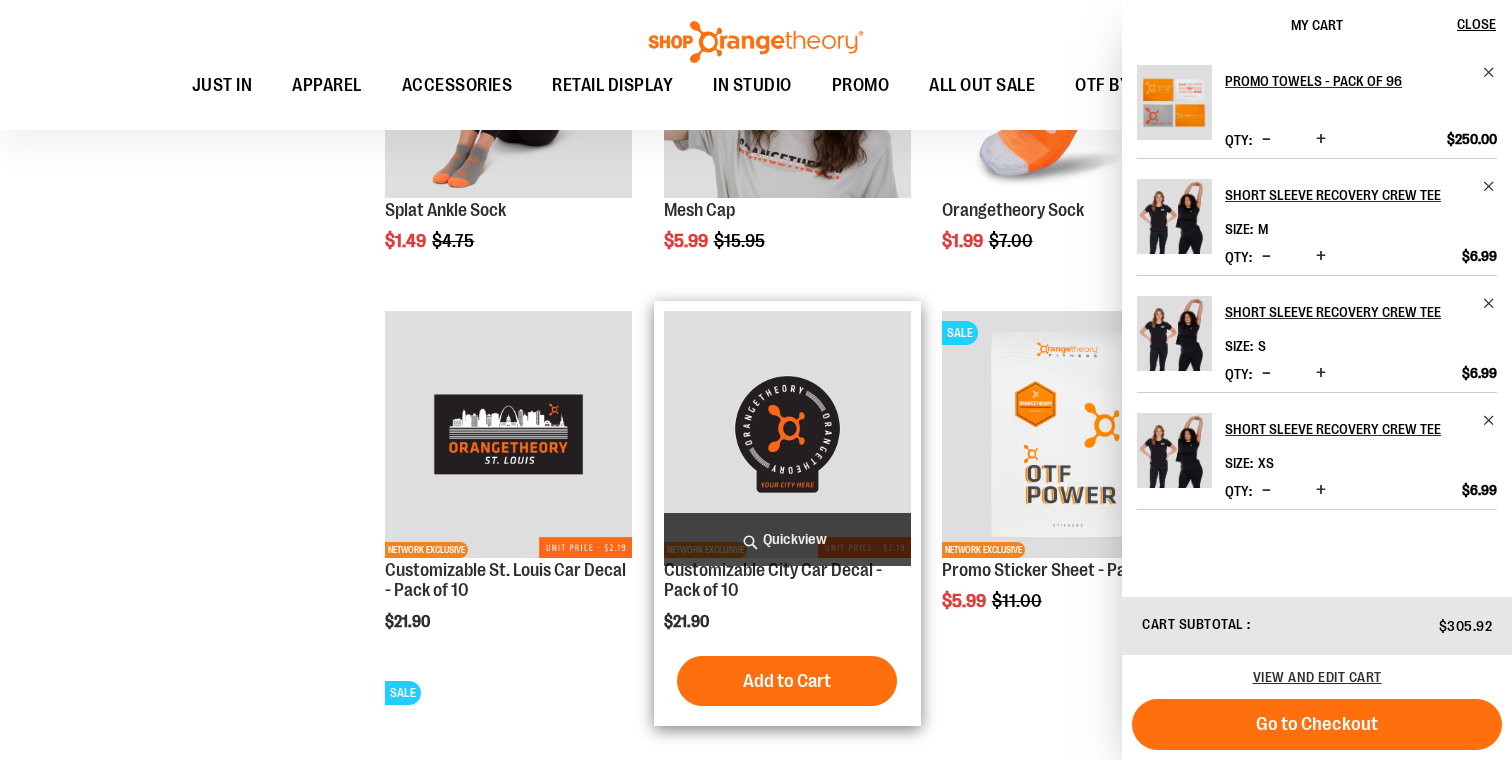 scroll, scrollTop: 6733, scrollLeft: 0, axis: vertical 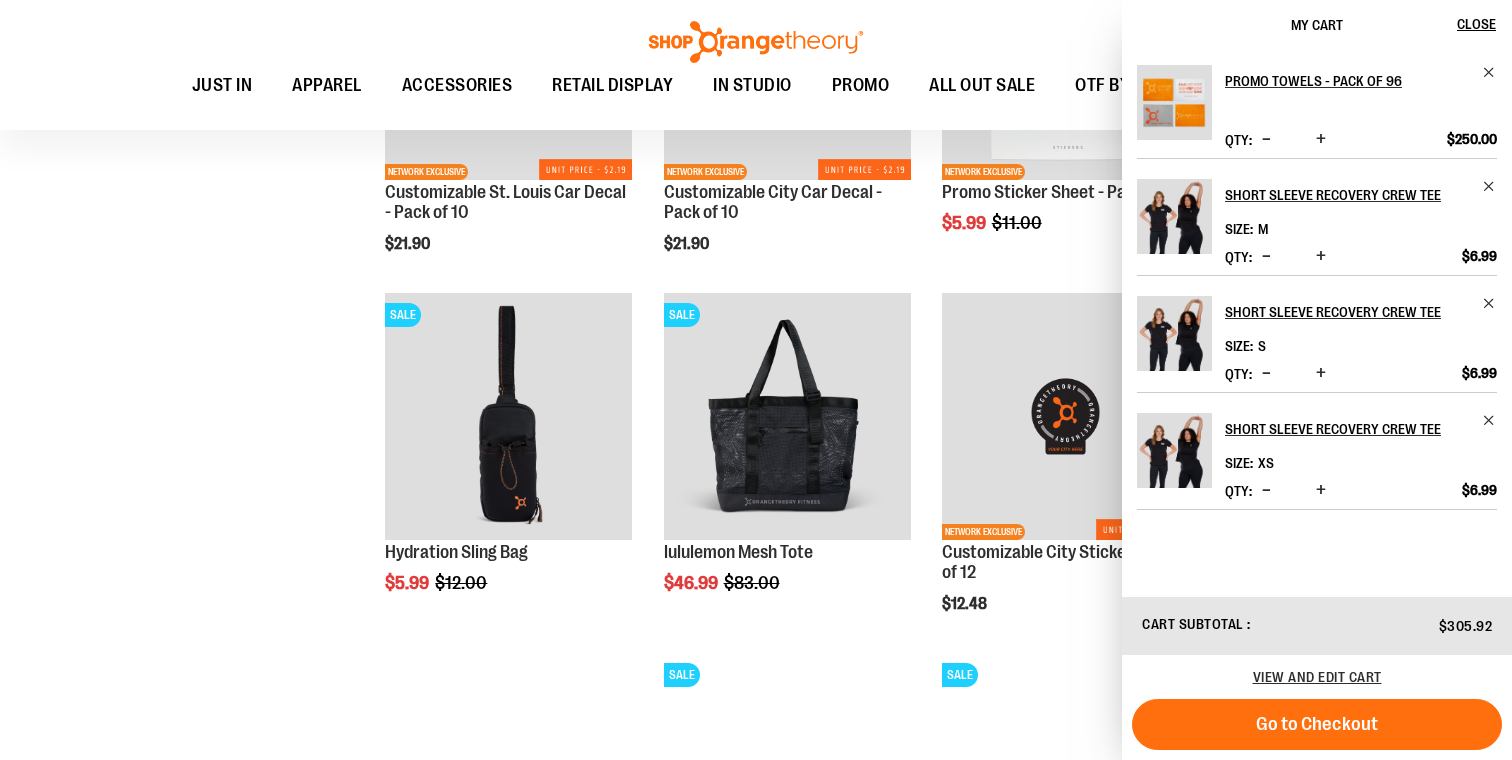 click on "**********" at bounding box center (756, -2758) 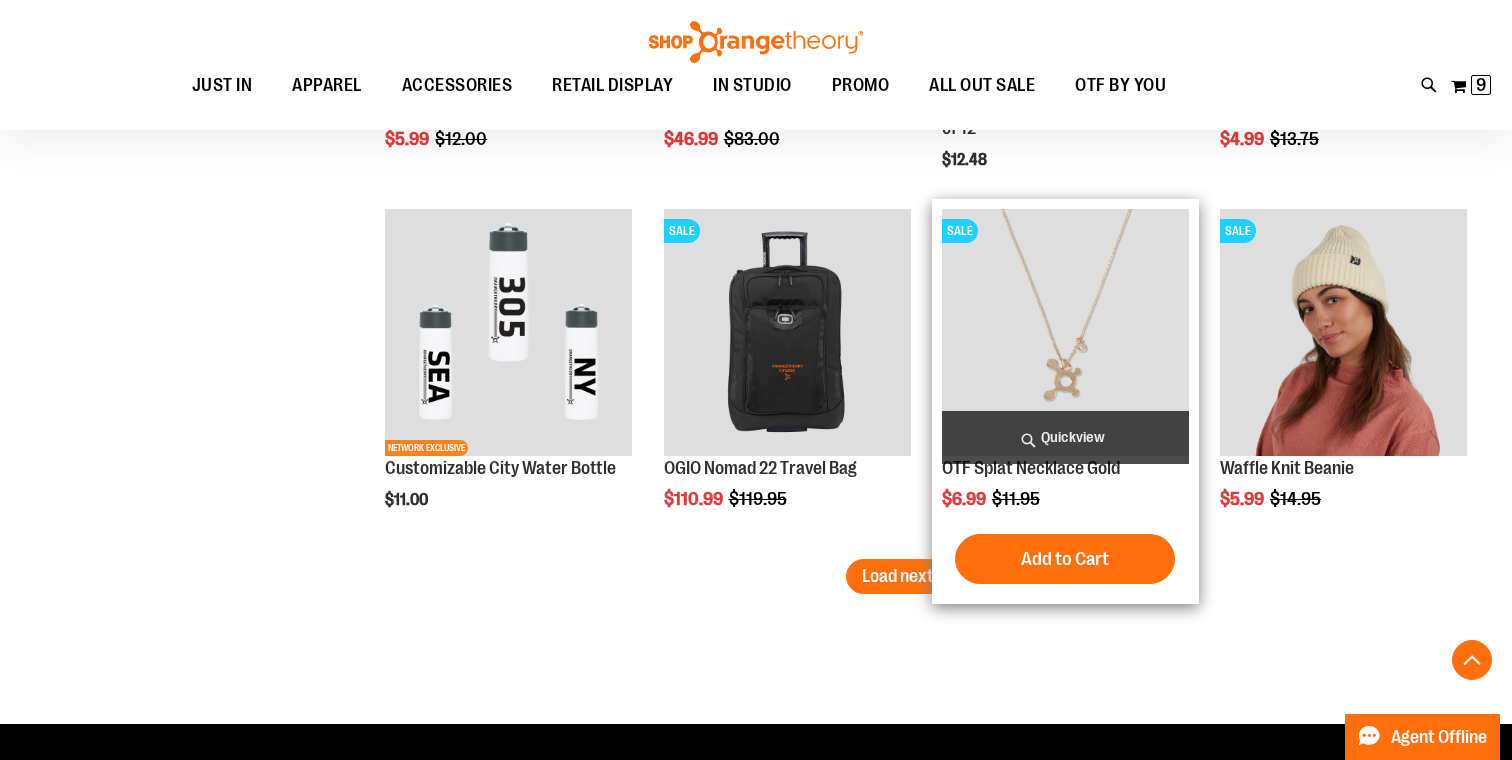 scroll, scrollTop: 7193, scrollLeft: 0, axis: vertical 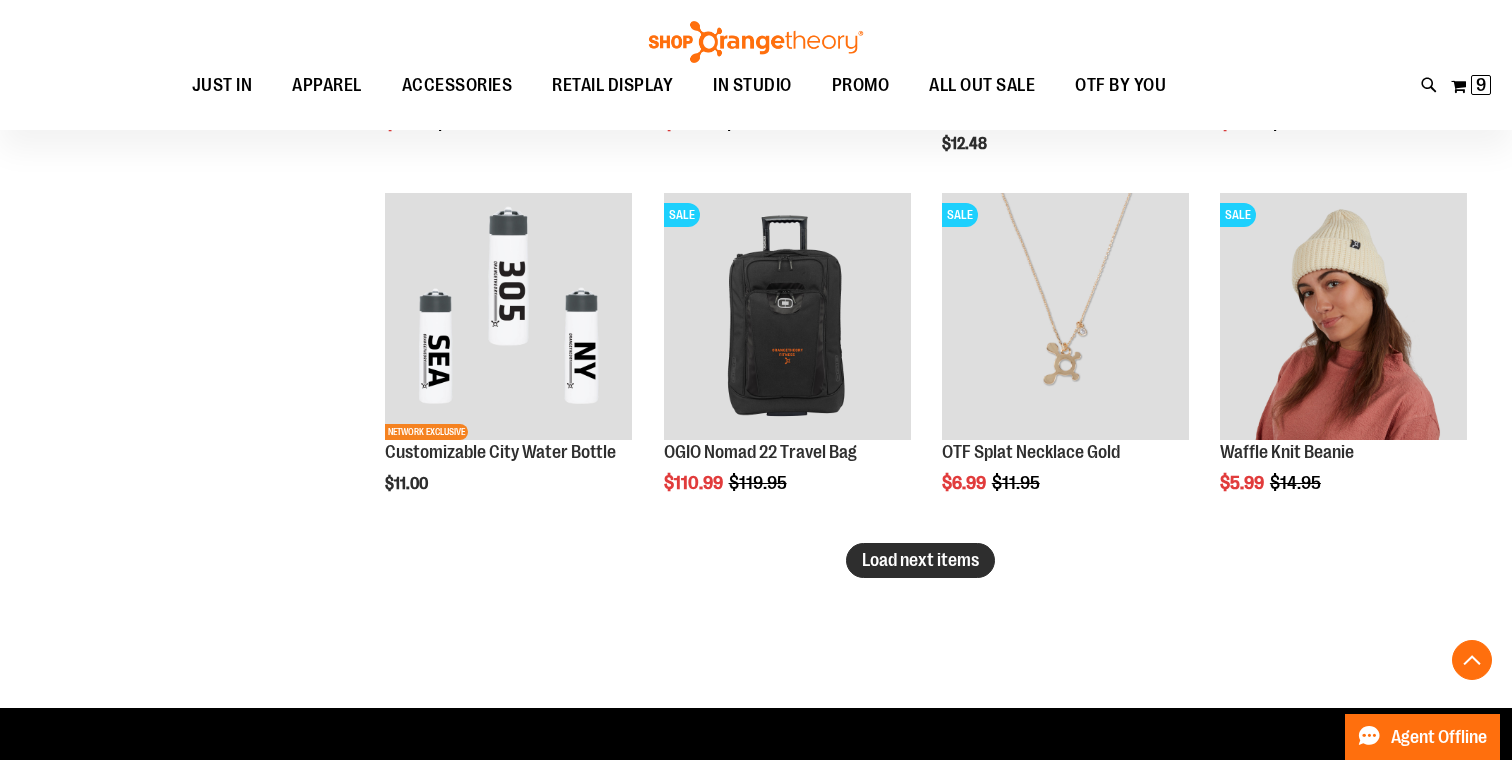 click on "Load next items" at bounding box center (920, 560) 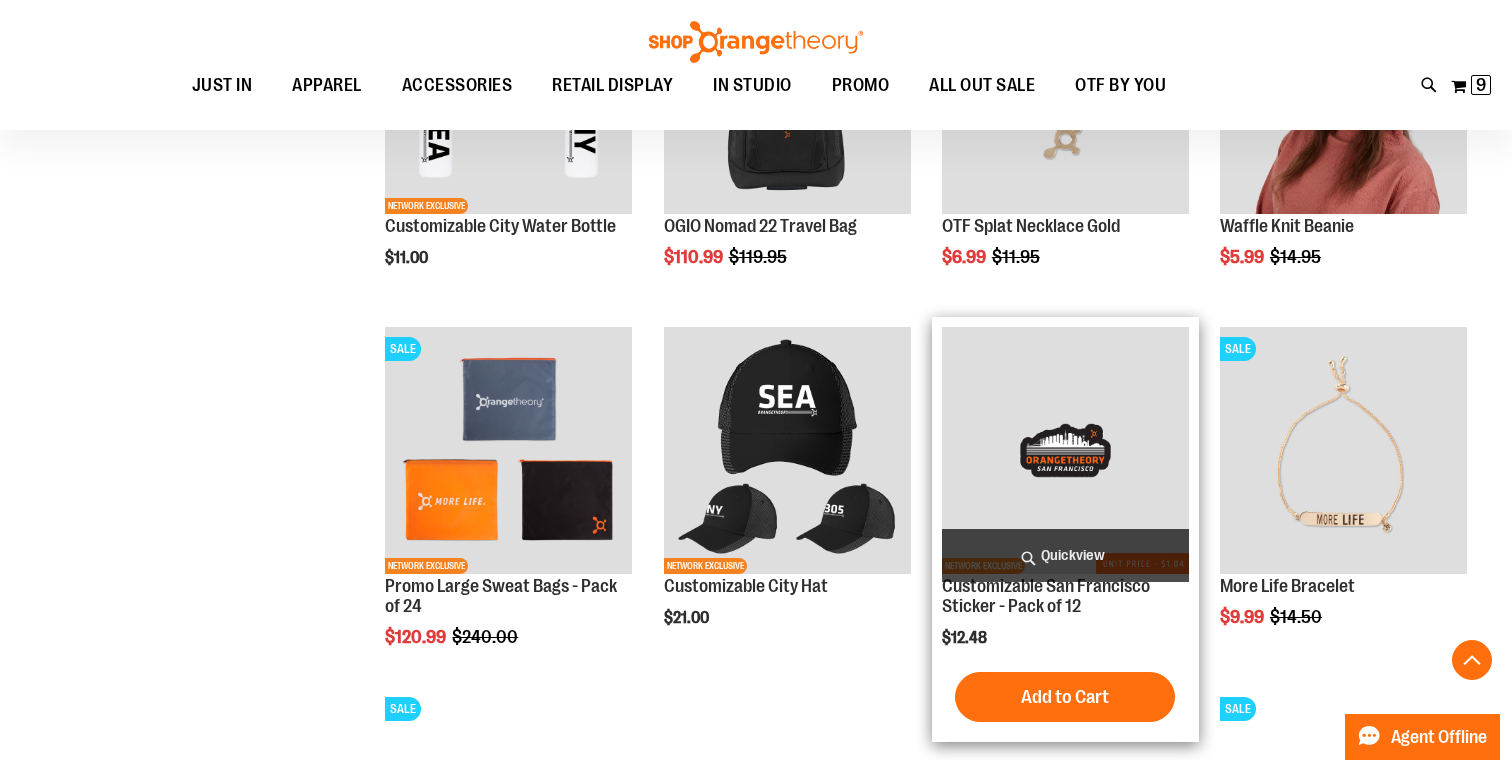 scroll, scrollTop: 7427, scrollLeft: 0, axis: vertical 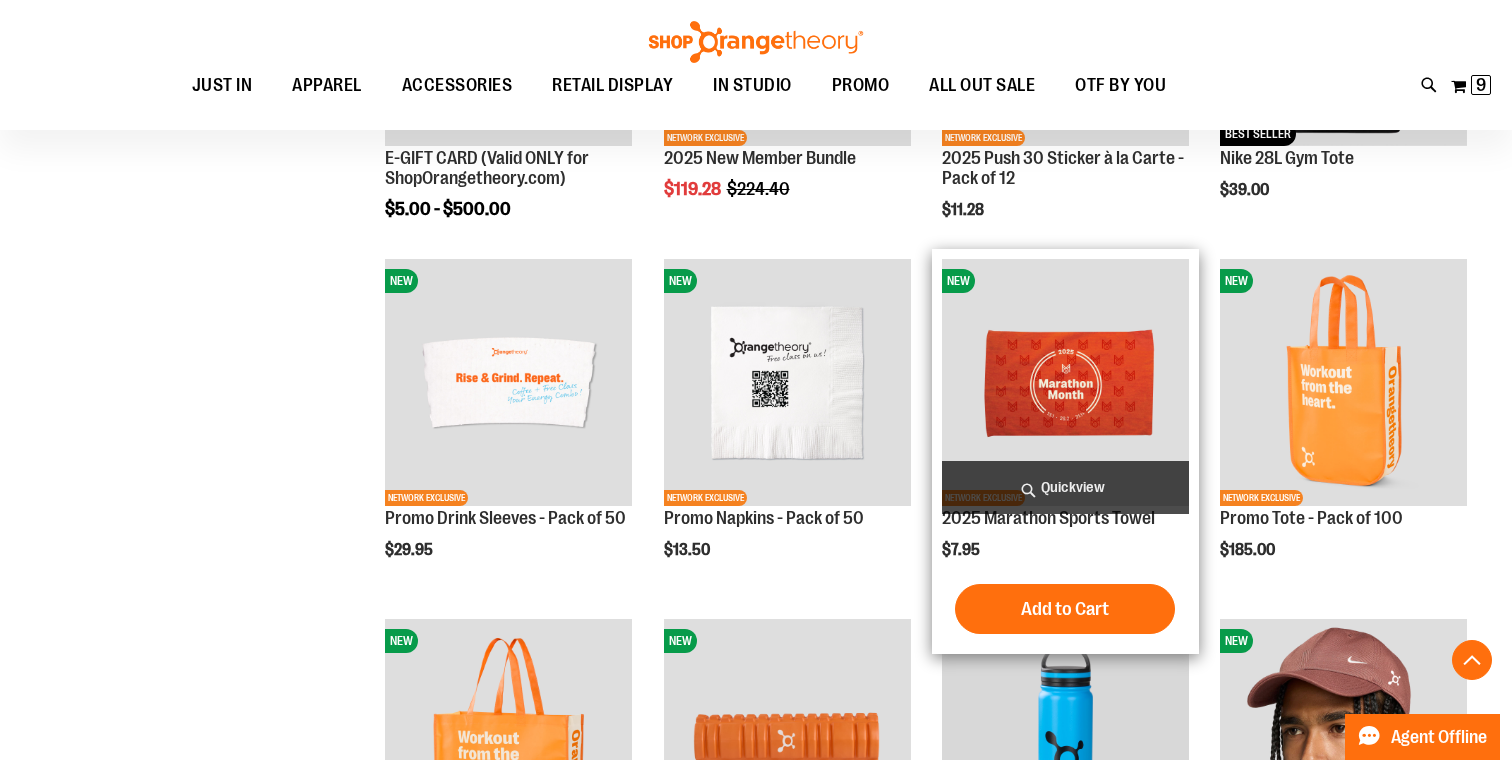 click on "Quickview" at bounding box center (1065, 487) 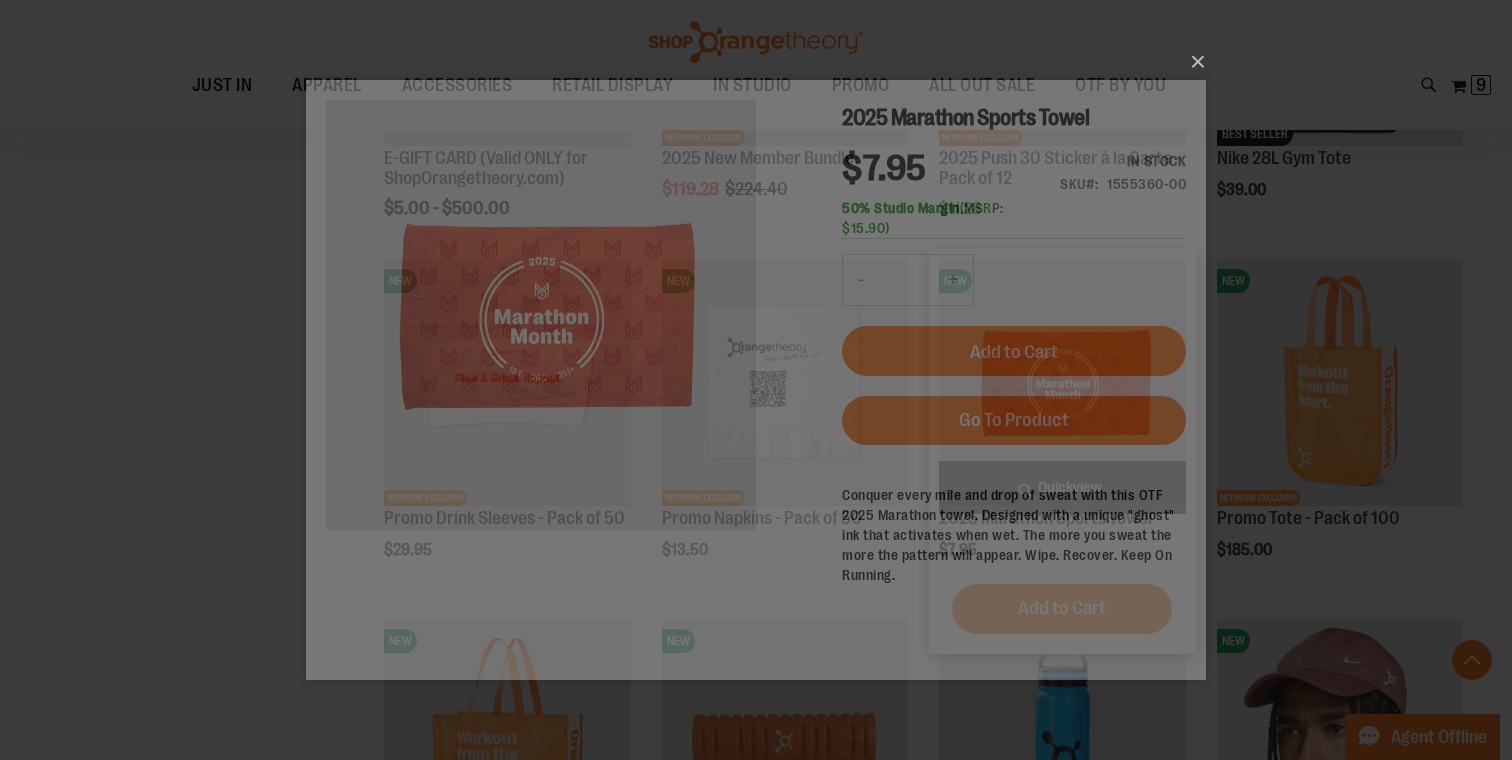 scroll, scrollTop: 0, scrollLeft: 0, axis: both 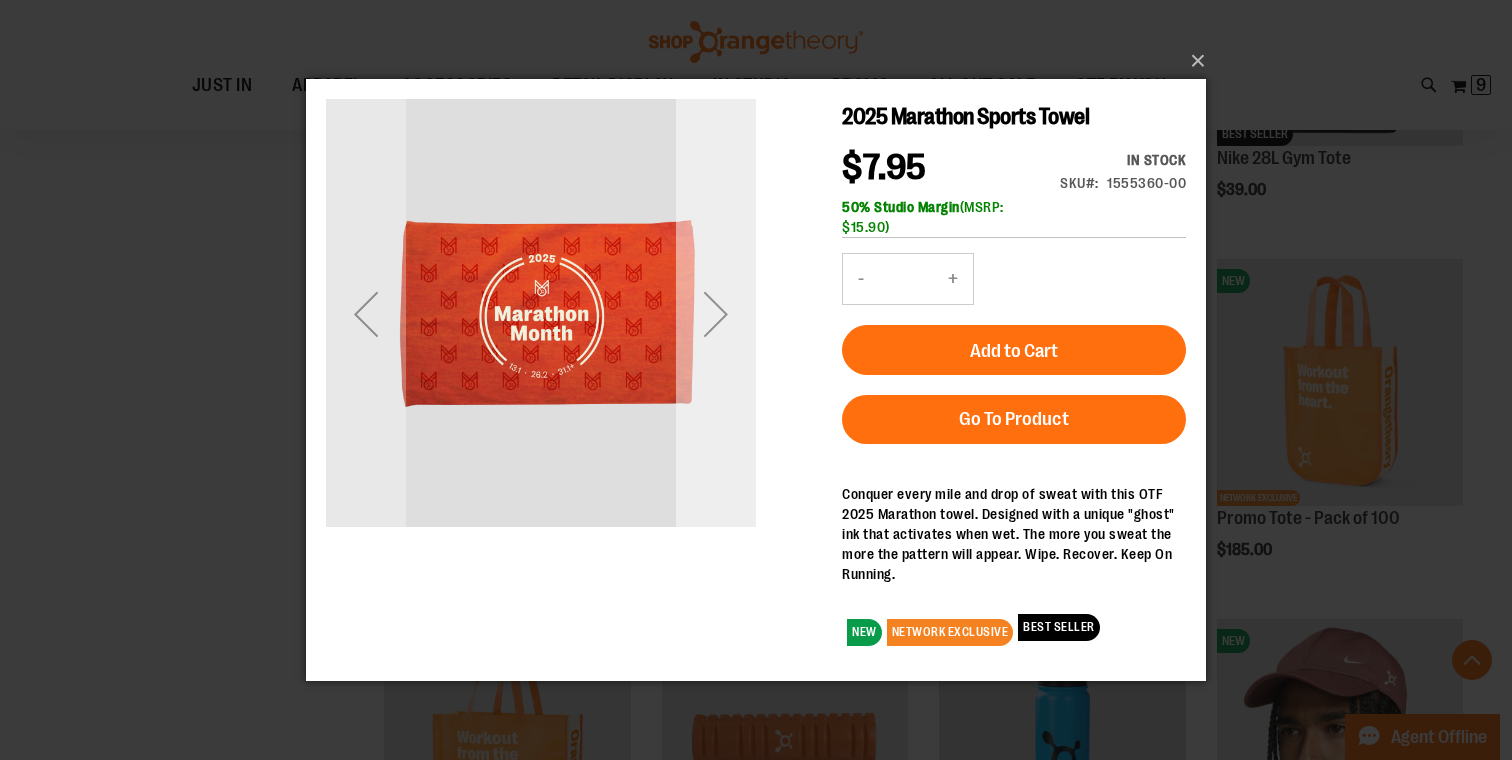 click at bounding box center [716, 314] 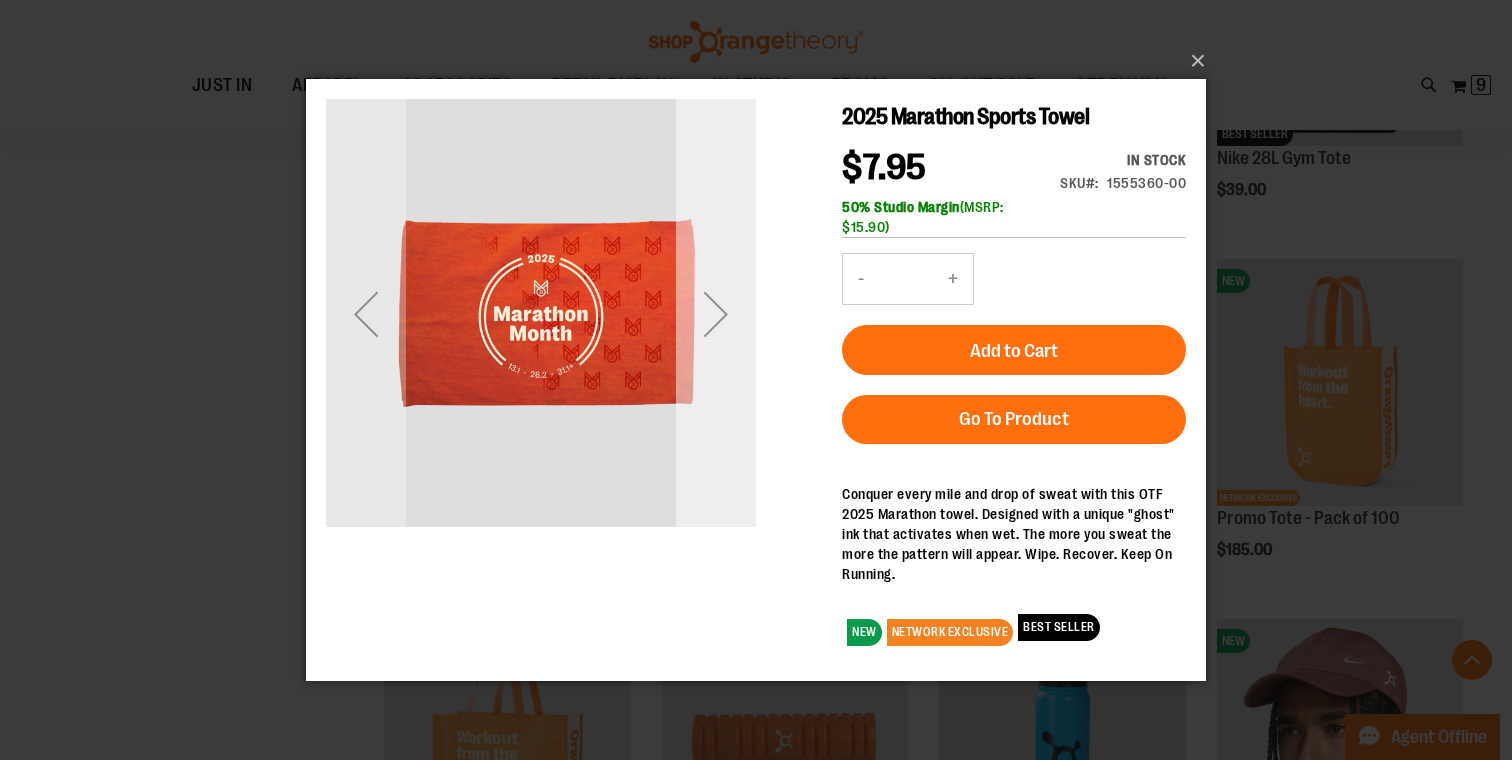 click at bounding box center (716, 314) 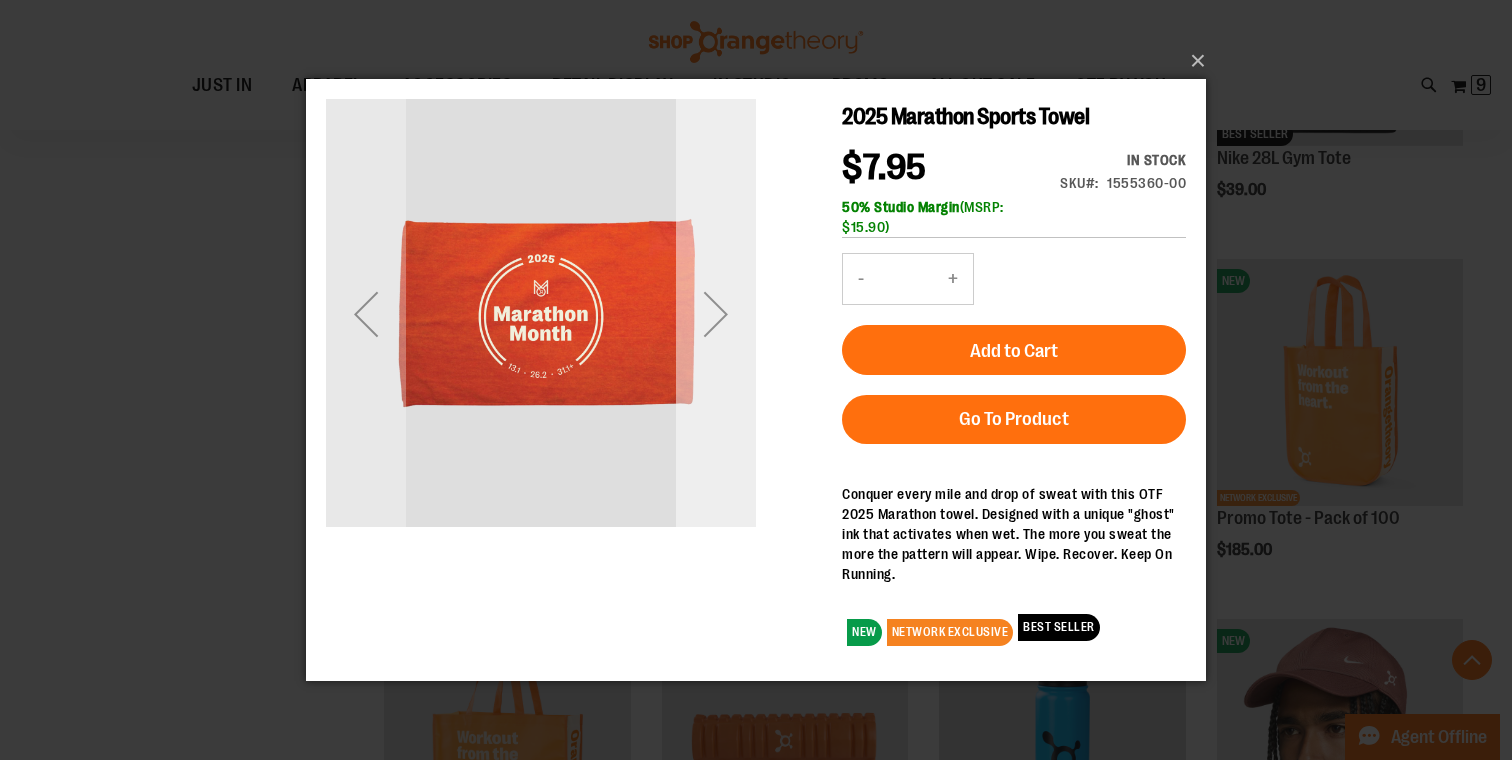 click at bounding box center [716, 314] 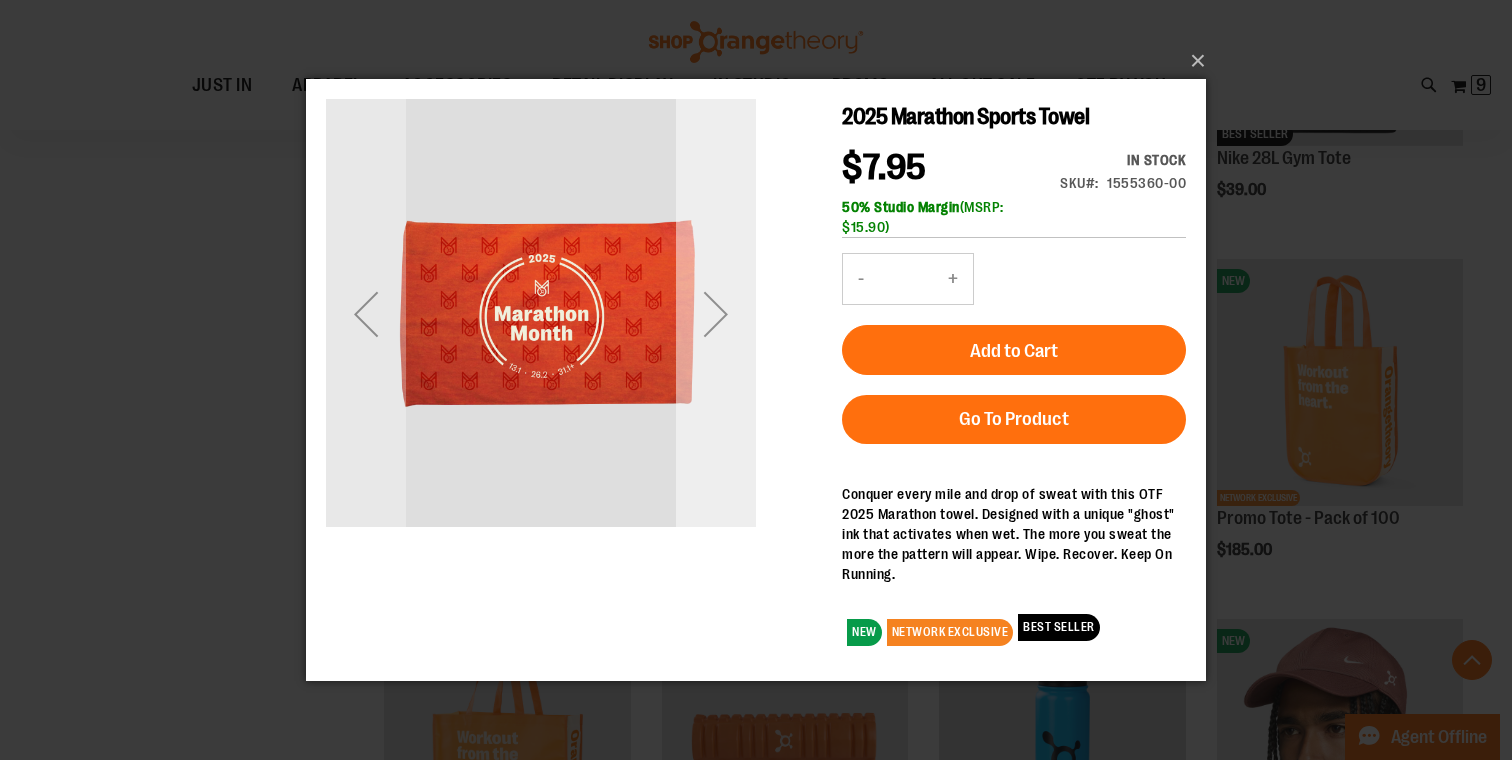 click at bounding box center [716, 314] 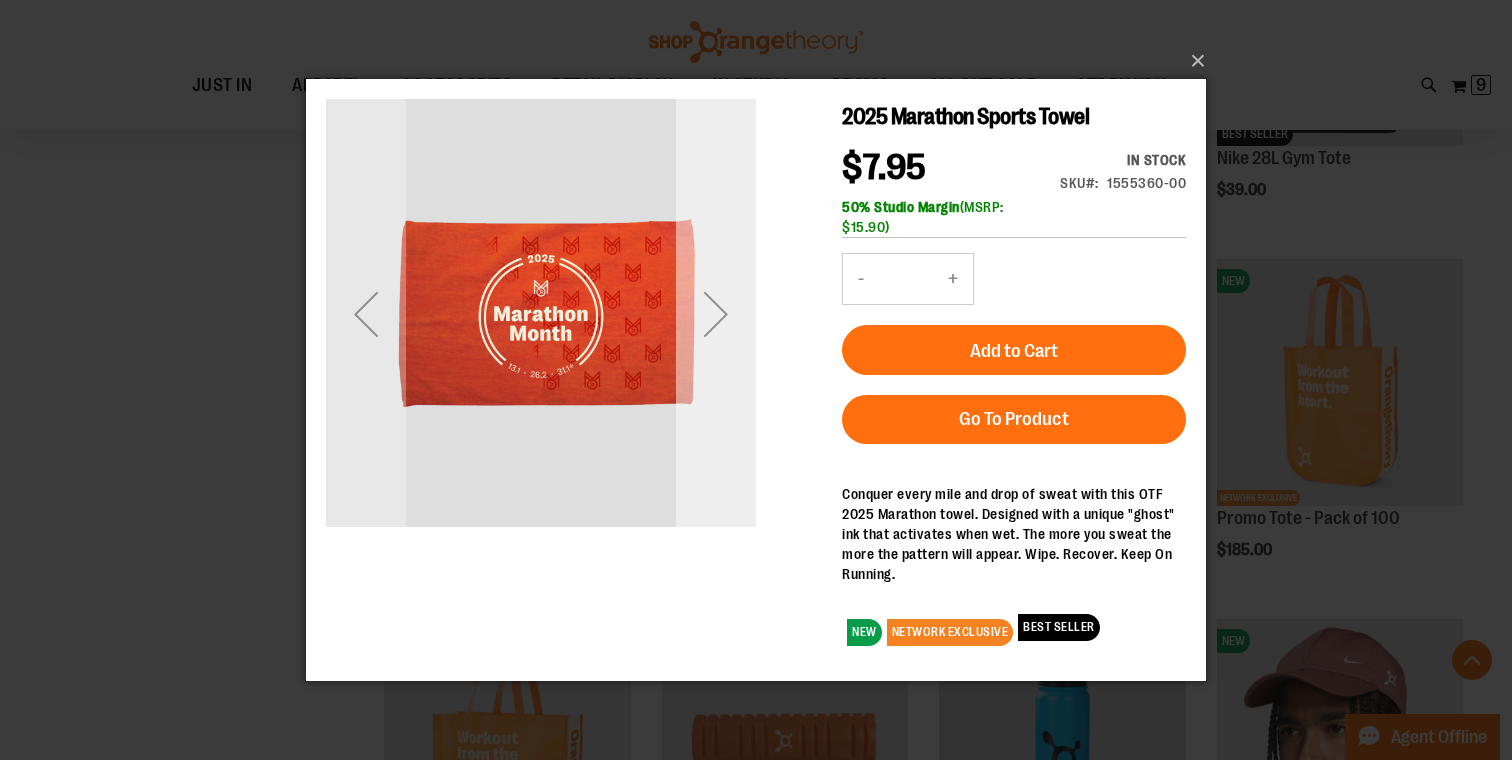 click at bounding box center [716, 314] 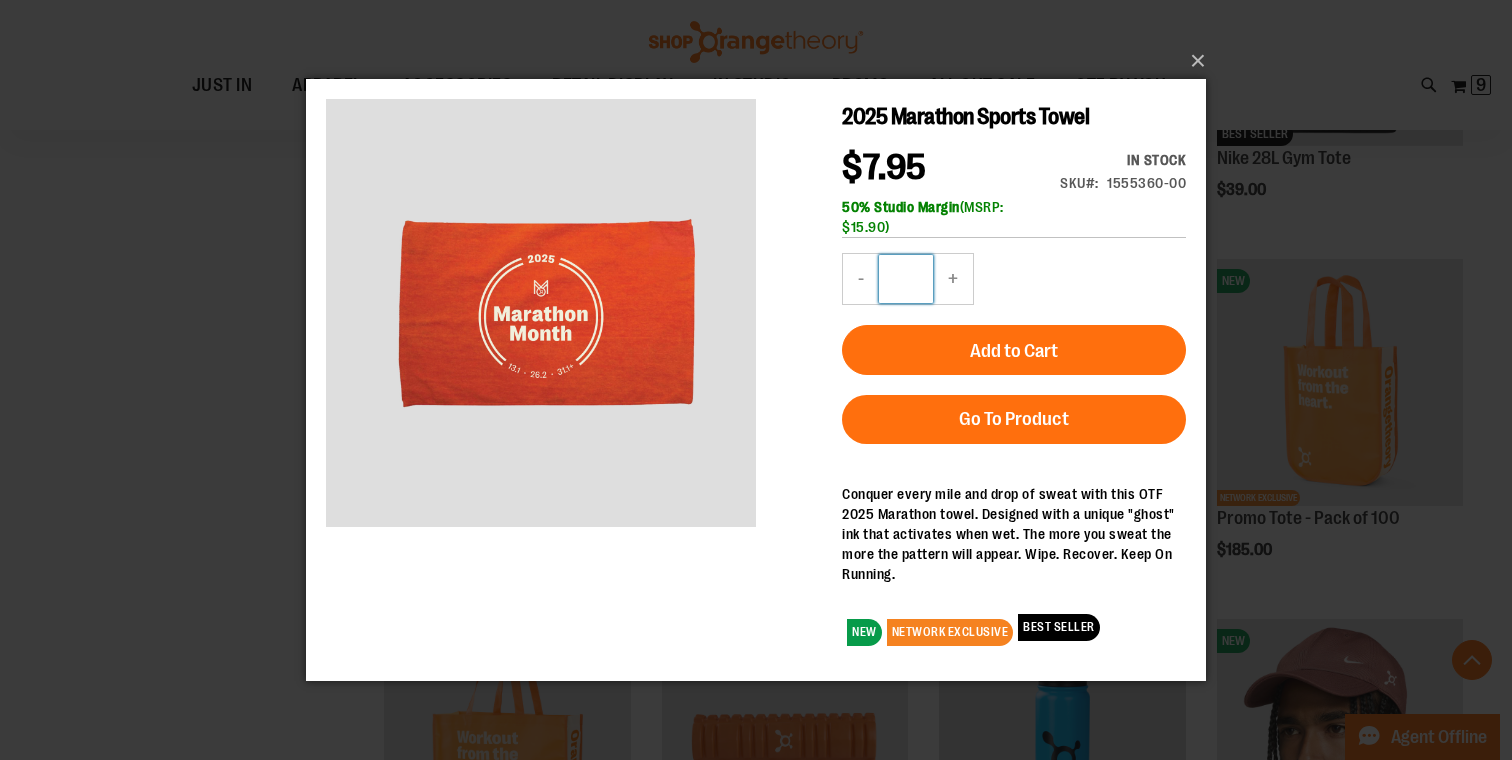 click on "*" at bounding box center (906, 279) 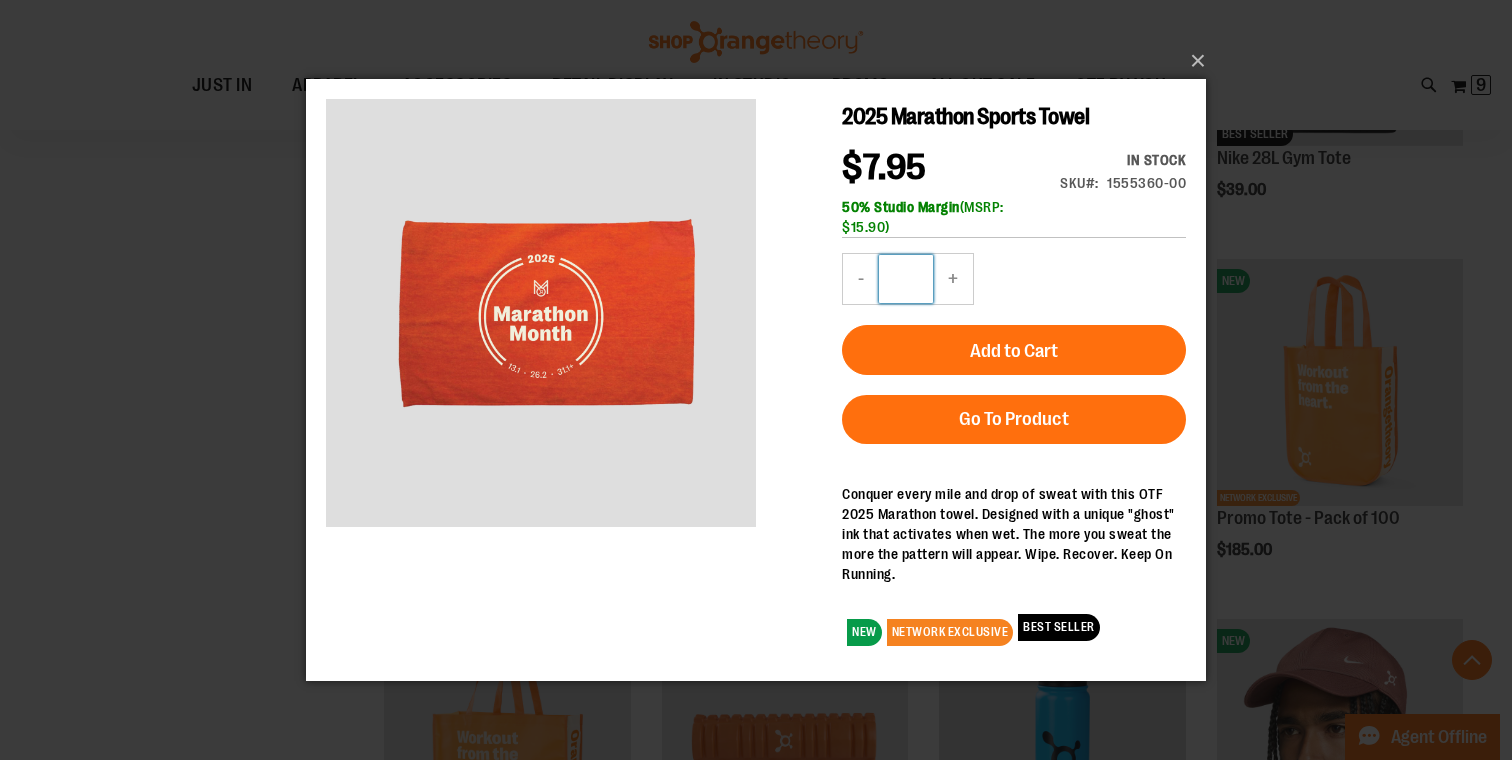 type on "**" 